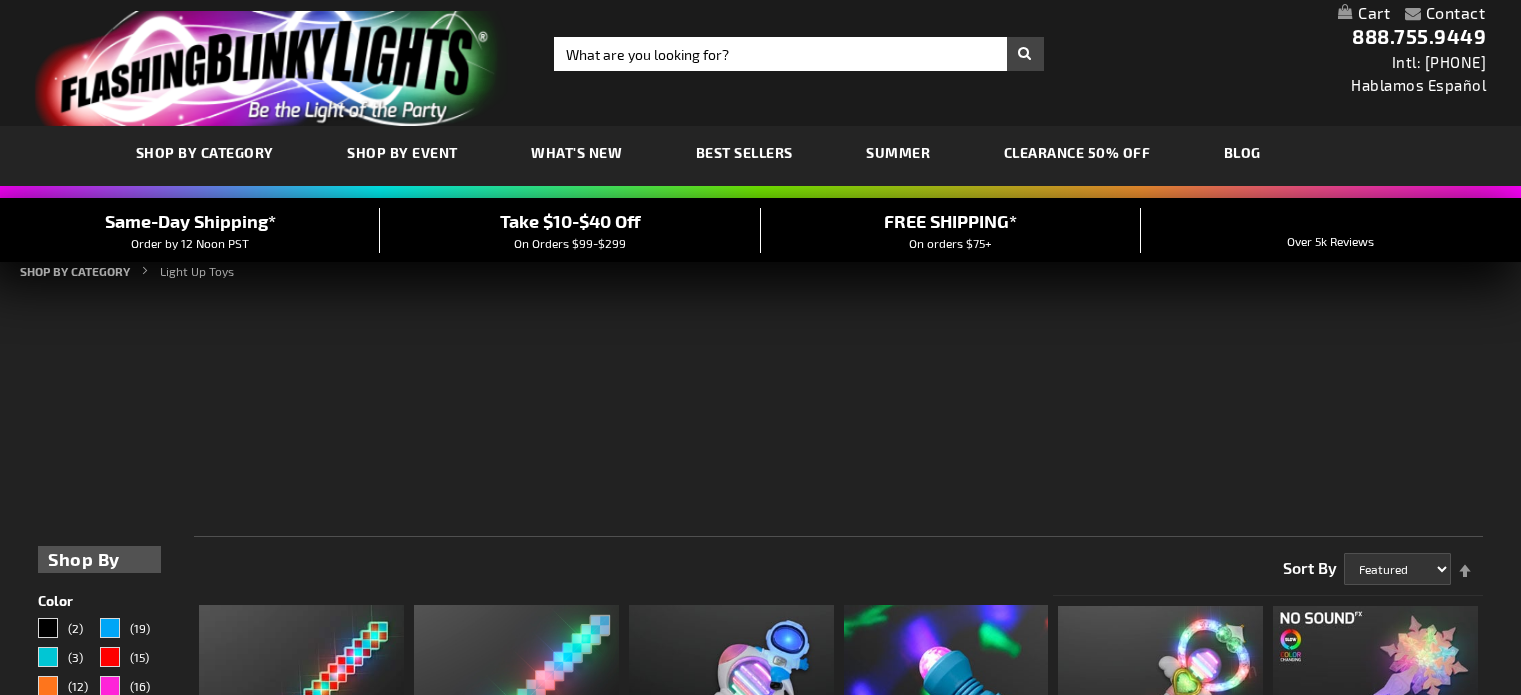 scroll, scrollTop: 0, scrollLeft: 0, axis: both 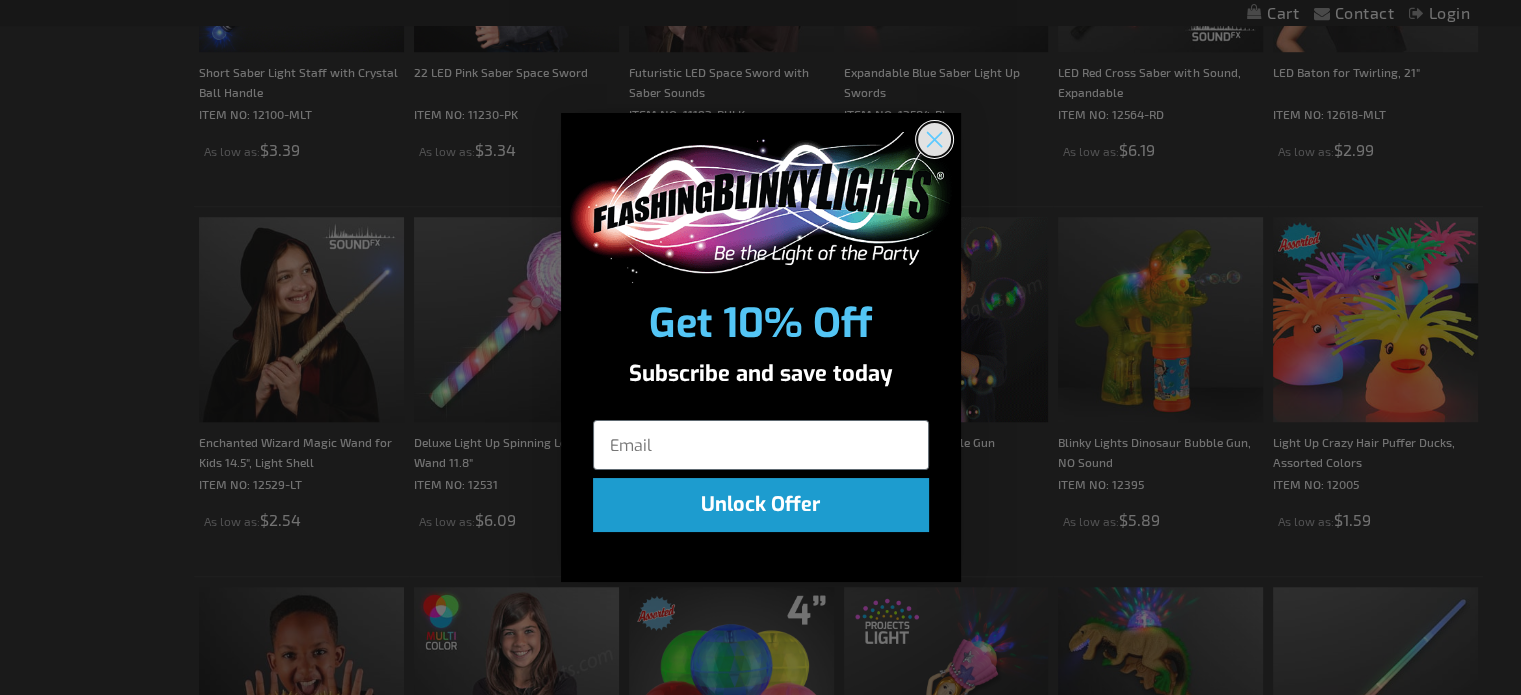 click 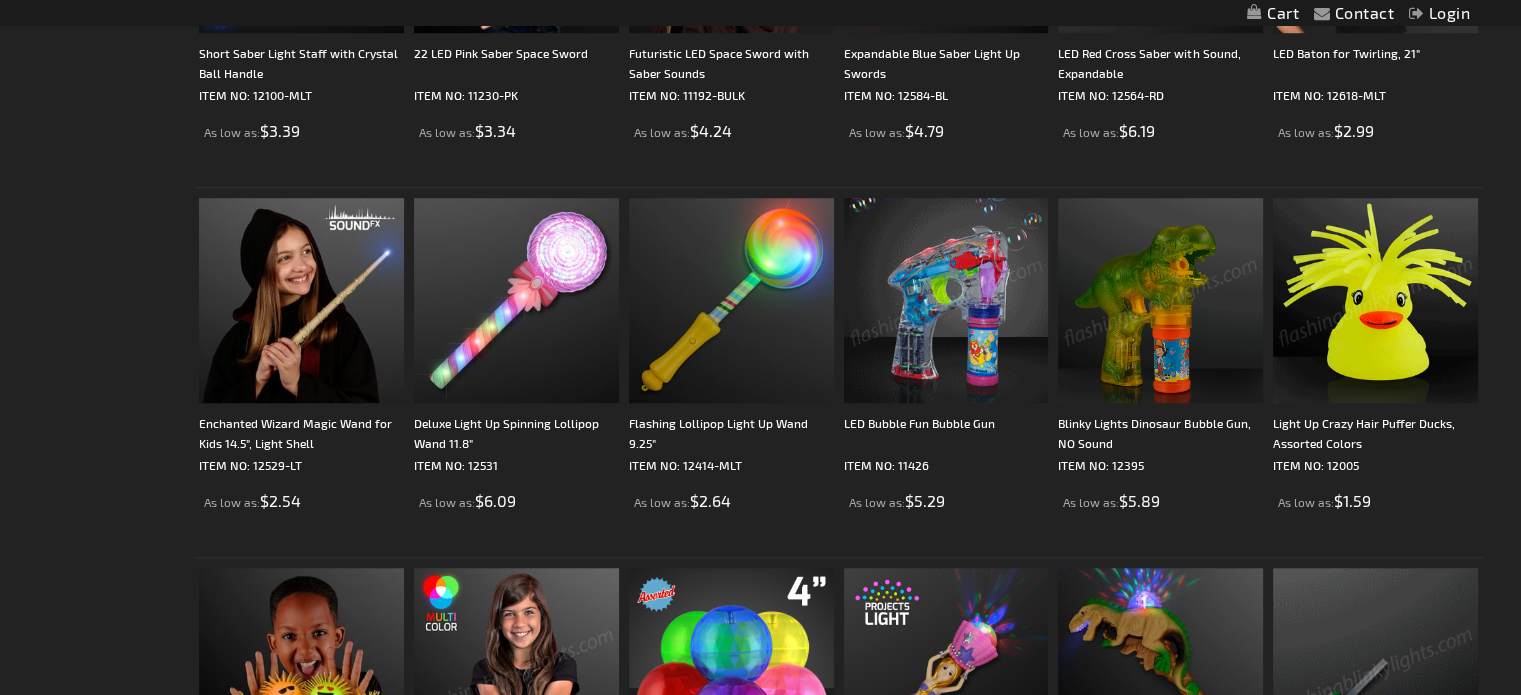 scroll, scrollTop: 1502, scrollLeft: 0, axis: vertical 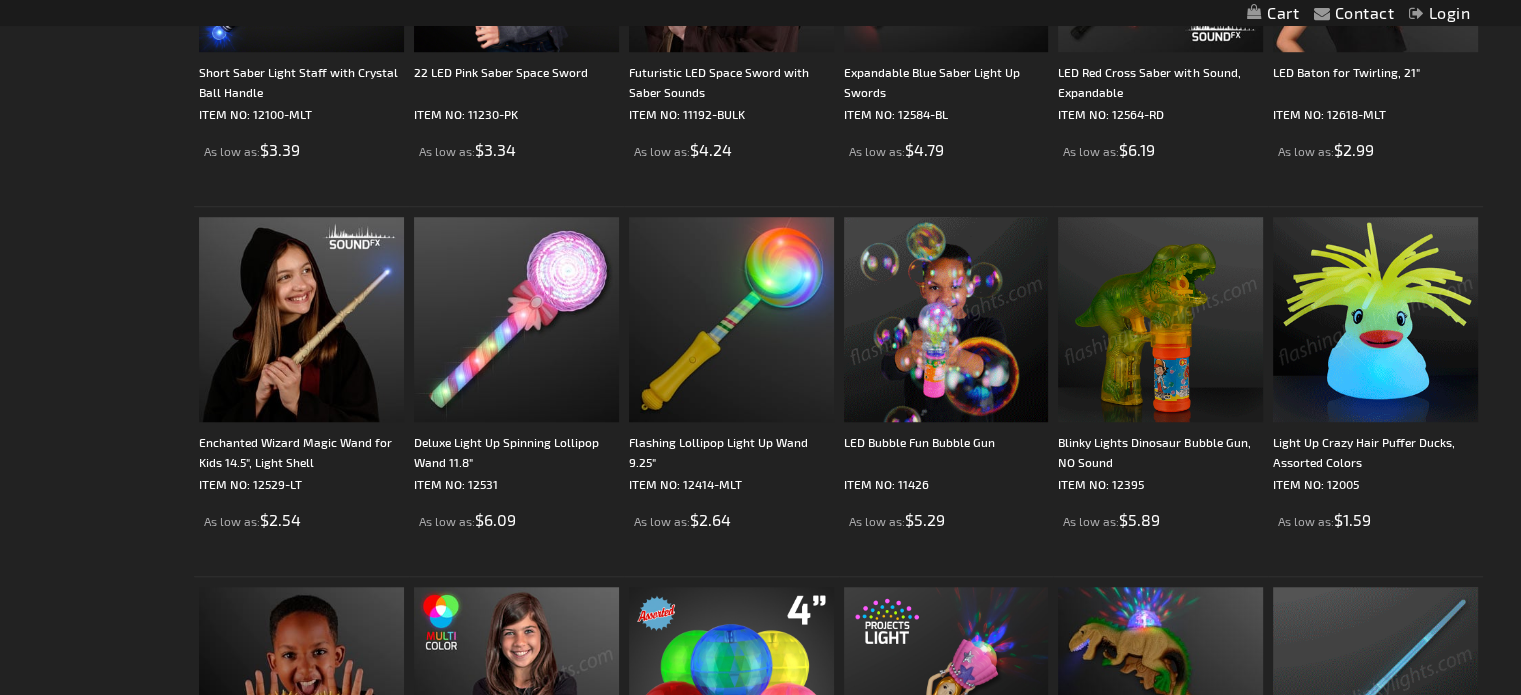 click at bounding box center [1375, 319] 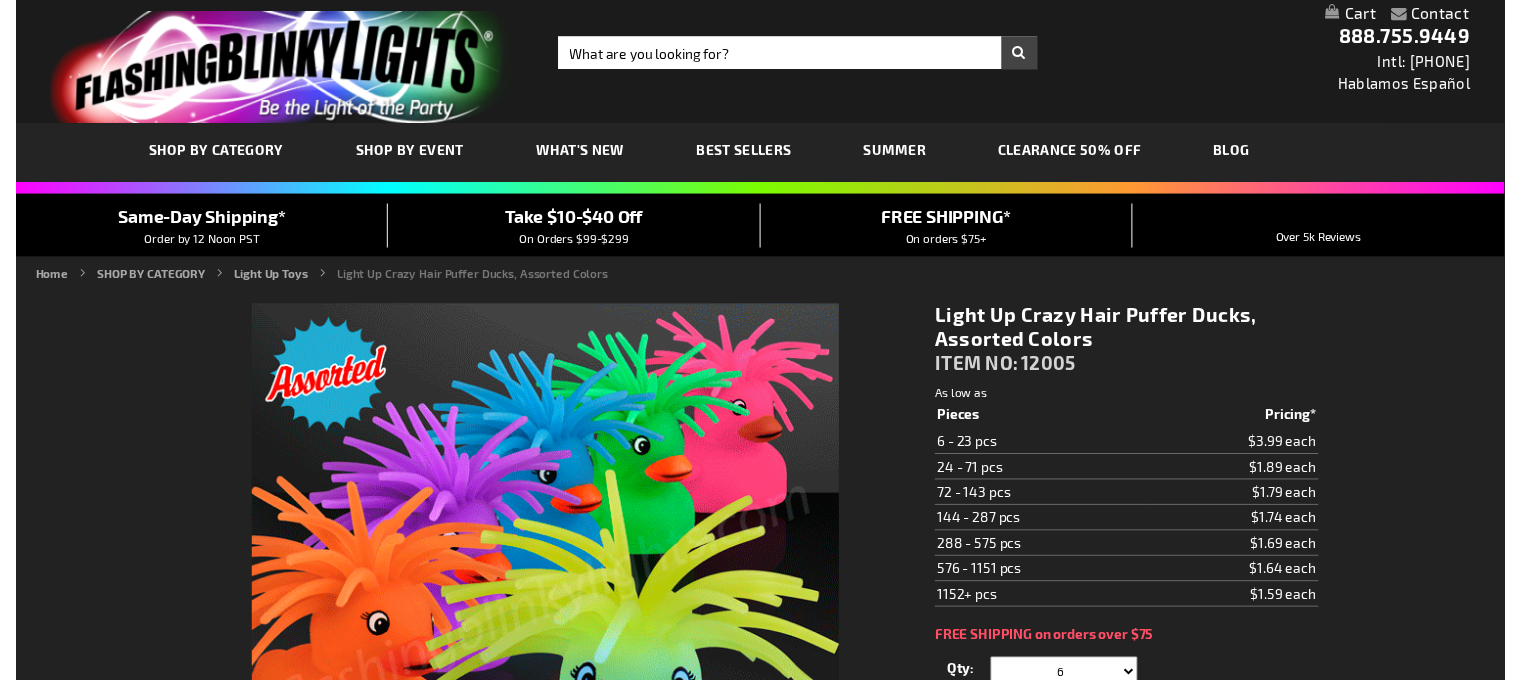 scroll, scrollTop: 0, scrollLeft: 0, axis: both 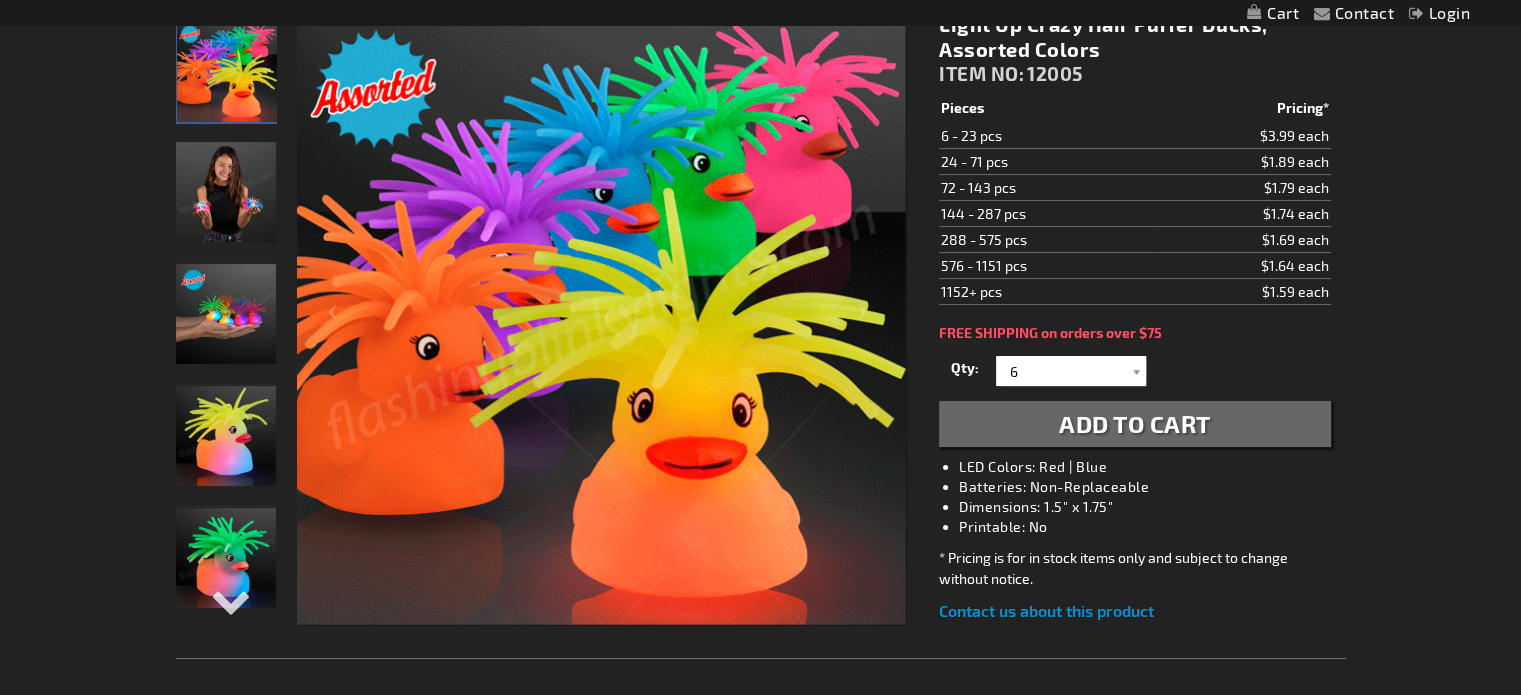 click on "Add to Cart" at bounding box center (1135, 423) 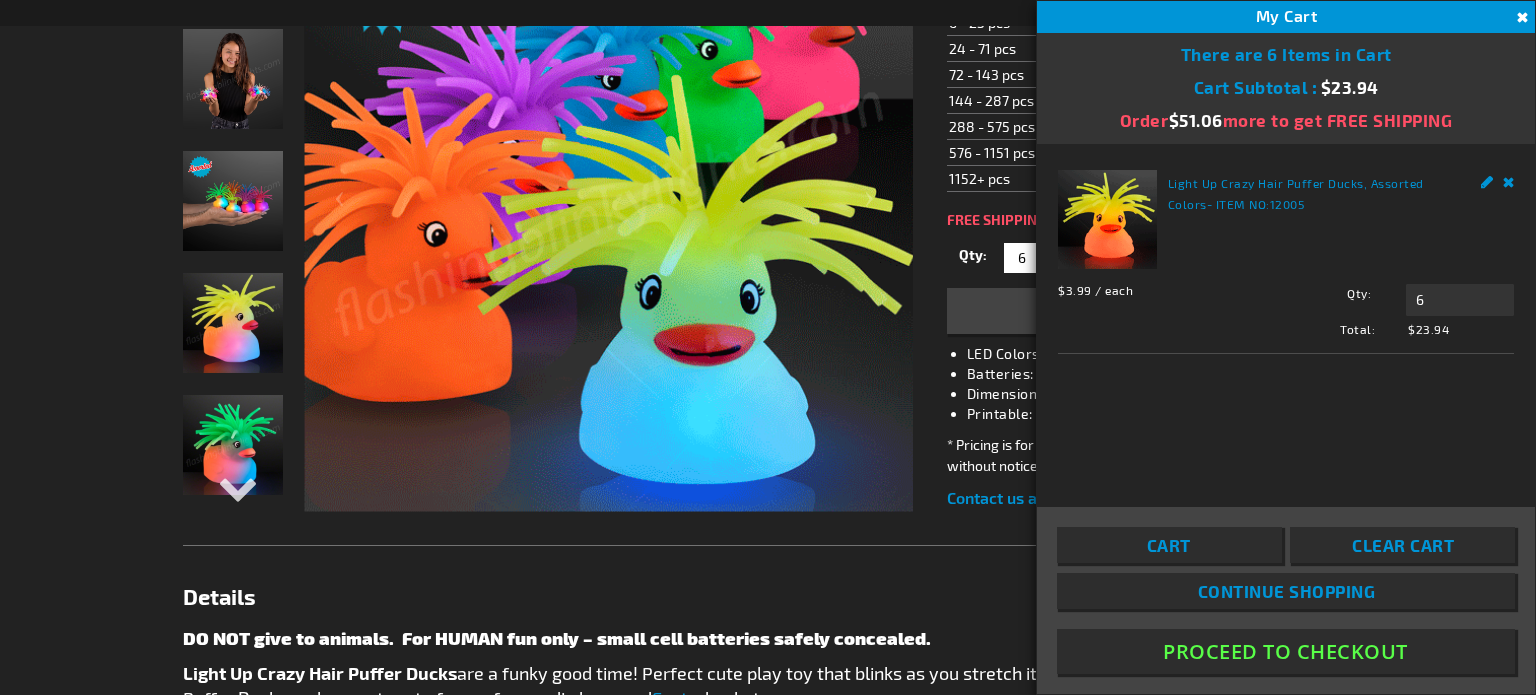 scroll, scrollTop: 645, scrollLeft: 0, axis: vertical 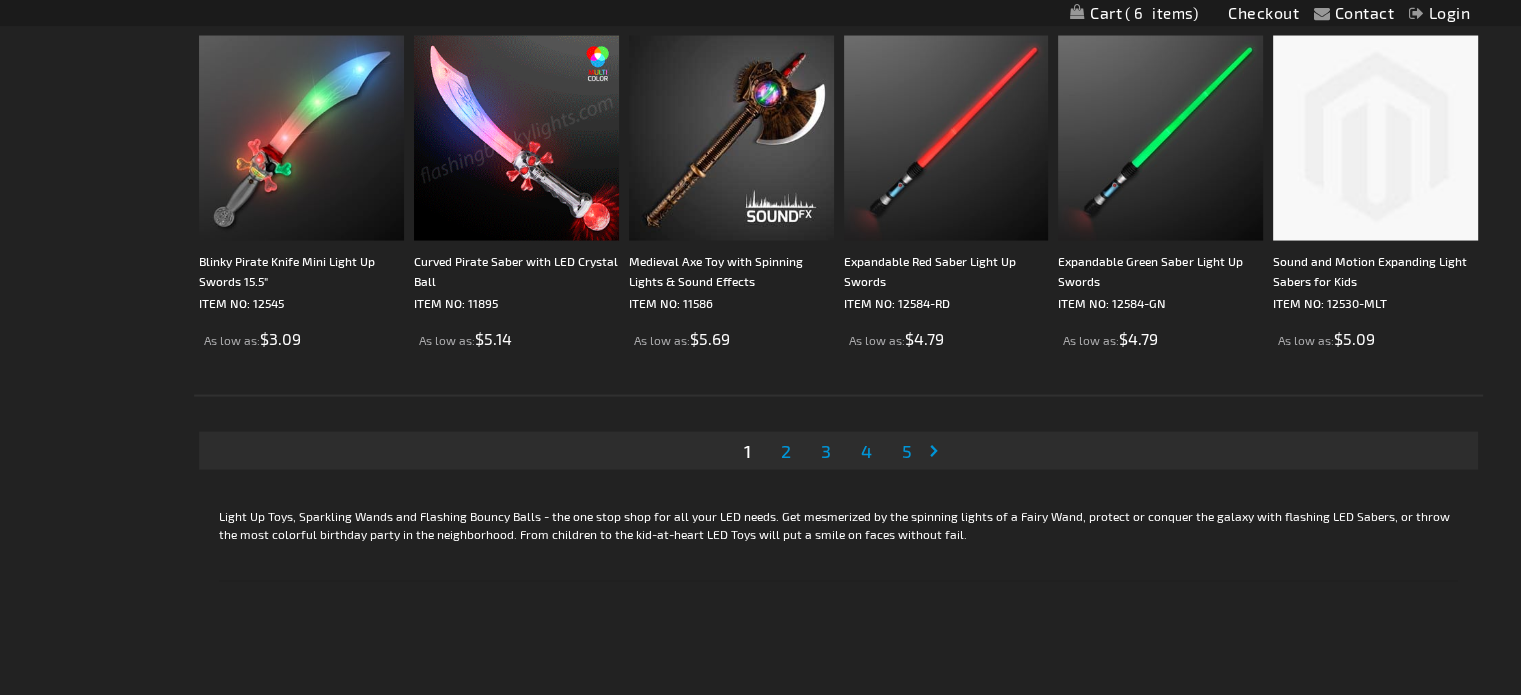 click on "2" at bounding box center (786, 451) 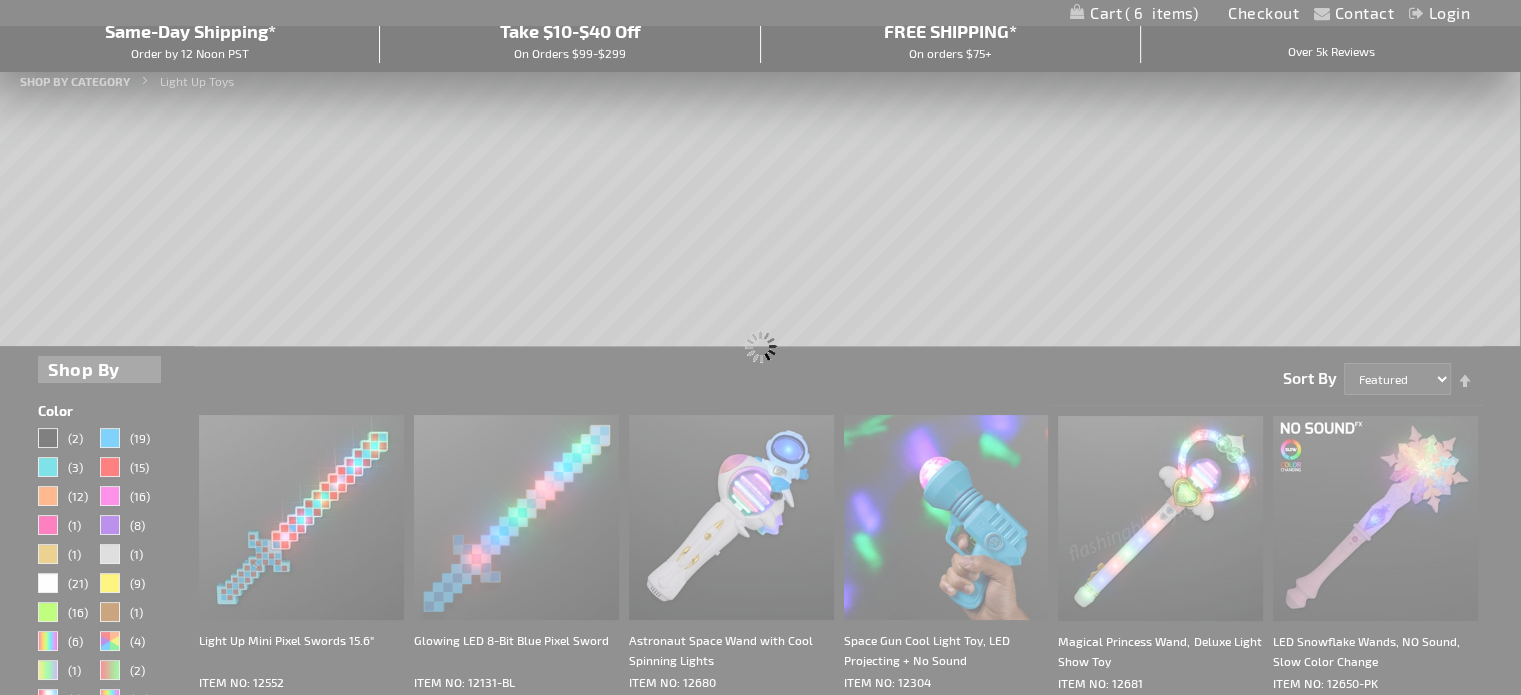 scroll, scrollTop: 0, scrollLeft: 0, axis: both 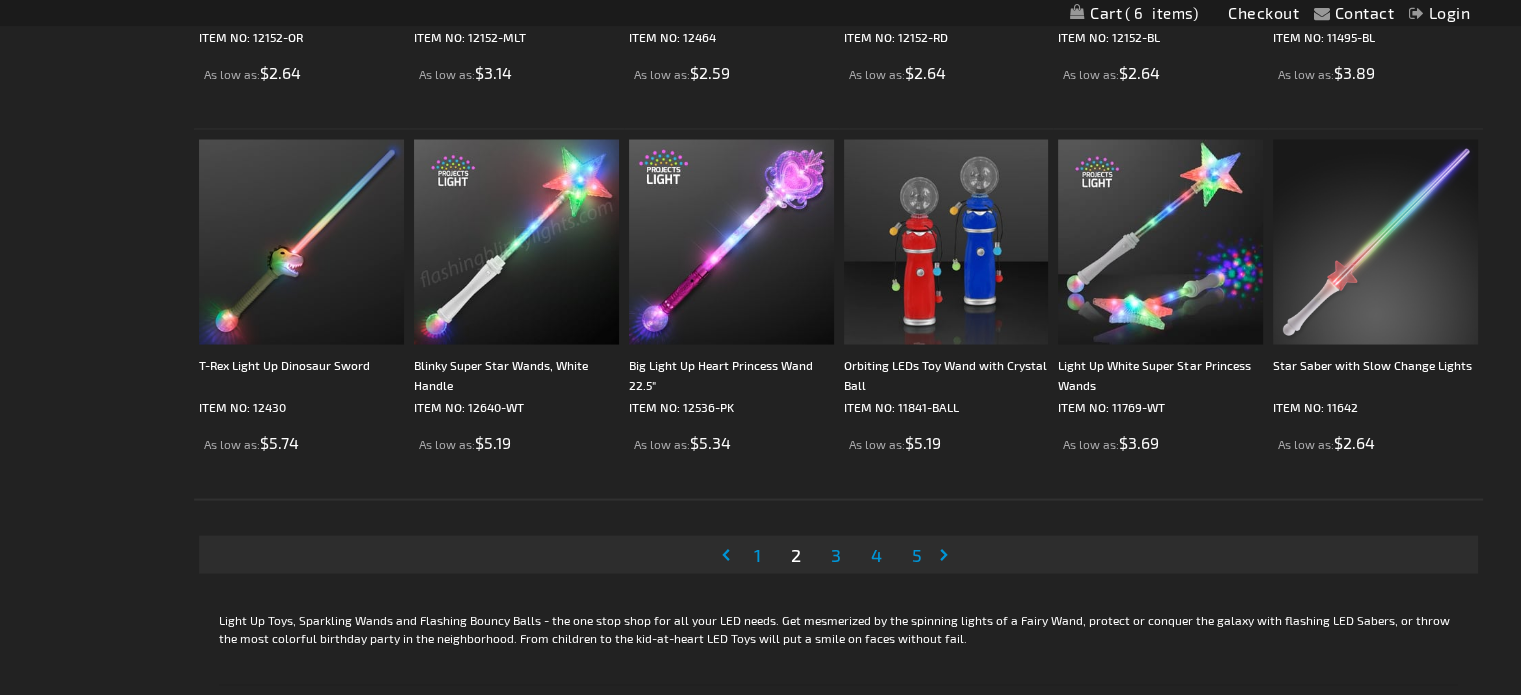 click on "3" at bounding box center [836, 554] 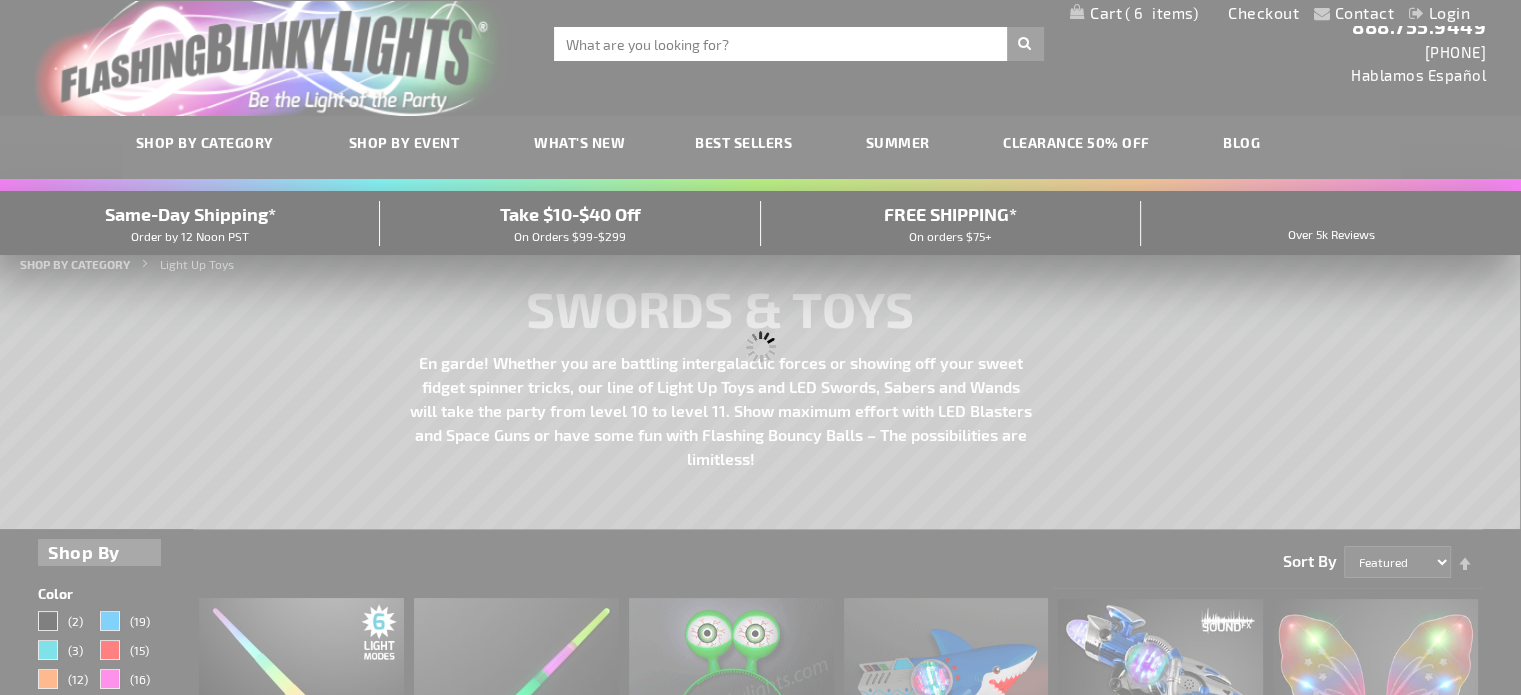 scroll, scrollTop: 0, scrollLeft: 0, axis: both 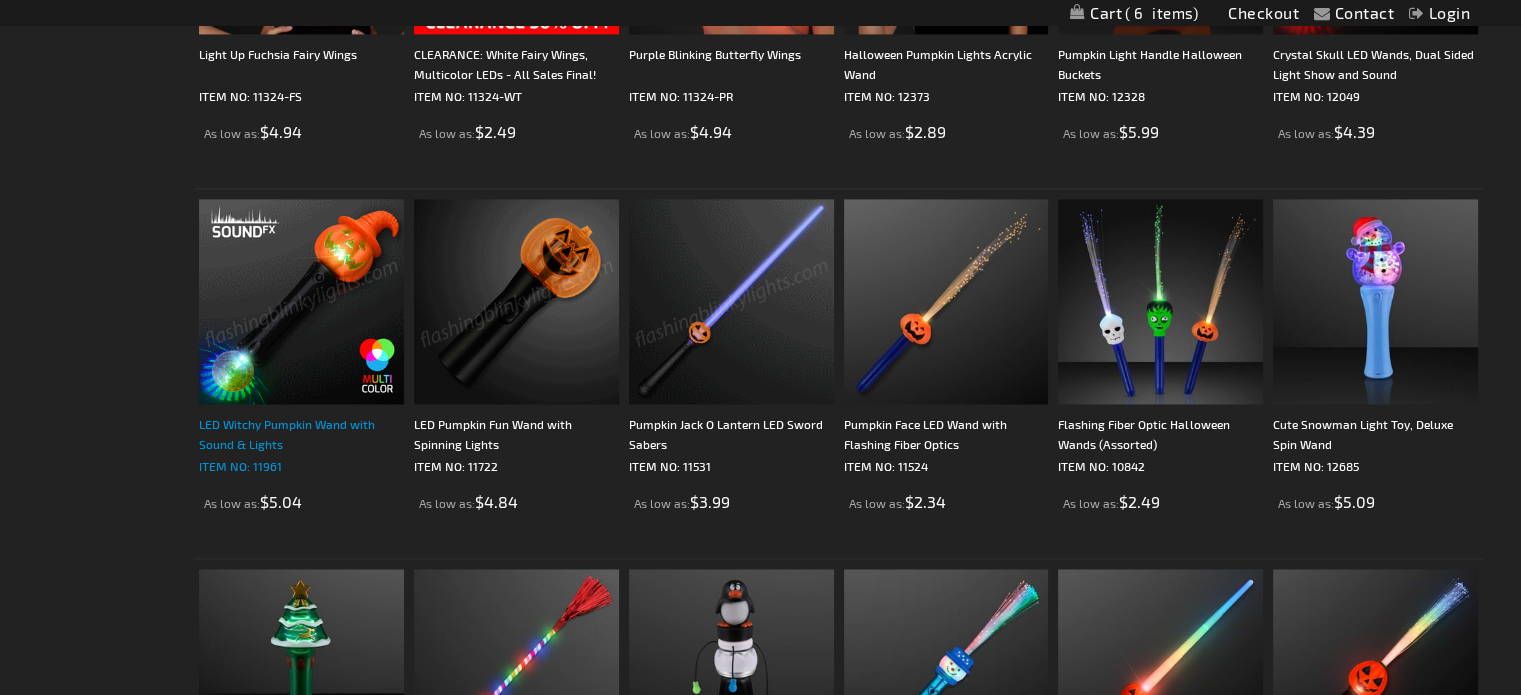 click on "LED Witchy Pumpkin Wand with Sound & Lights" at bounding box center [301, 434] 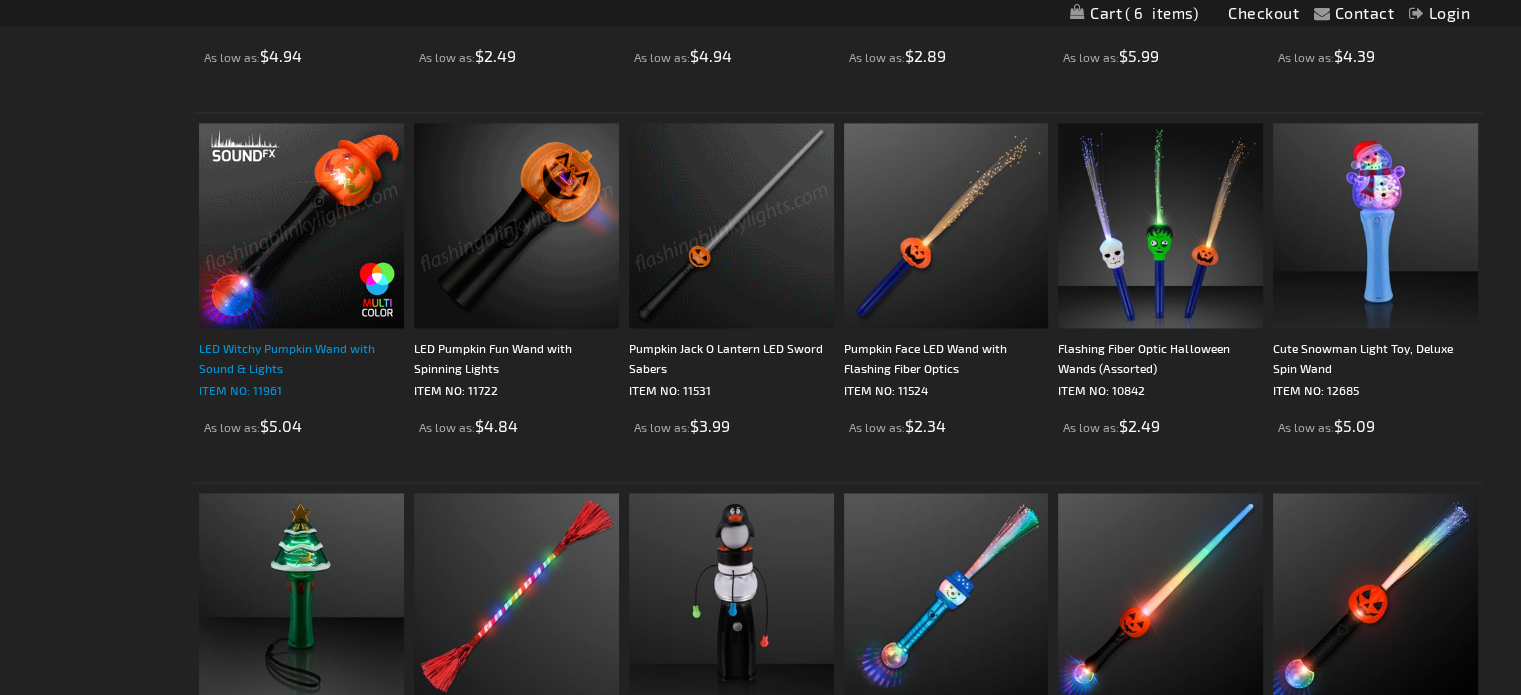 scroll, scrollTop: 3320, scrollLeft: 0, axis: vertical 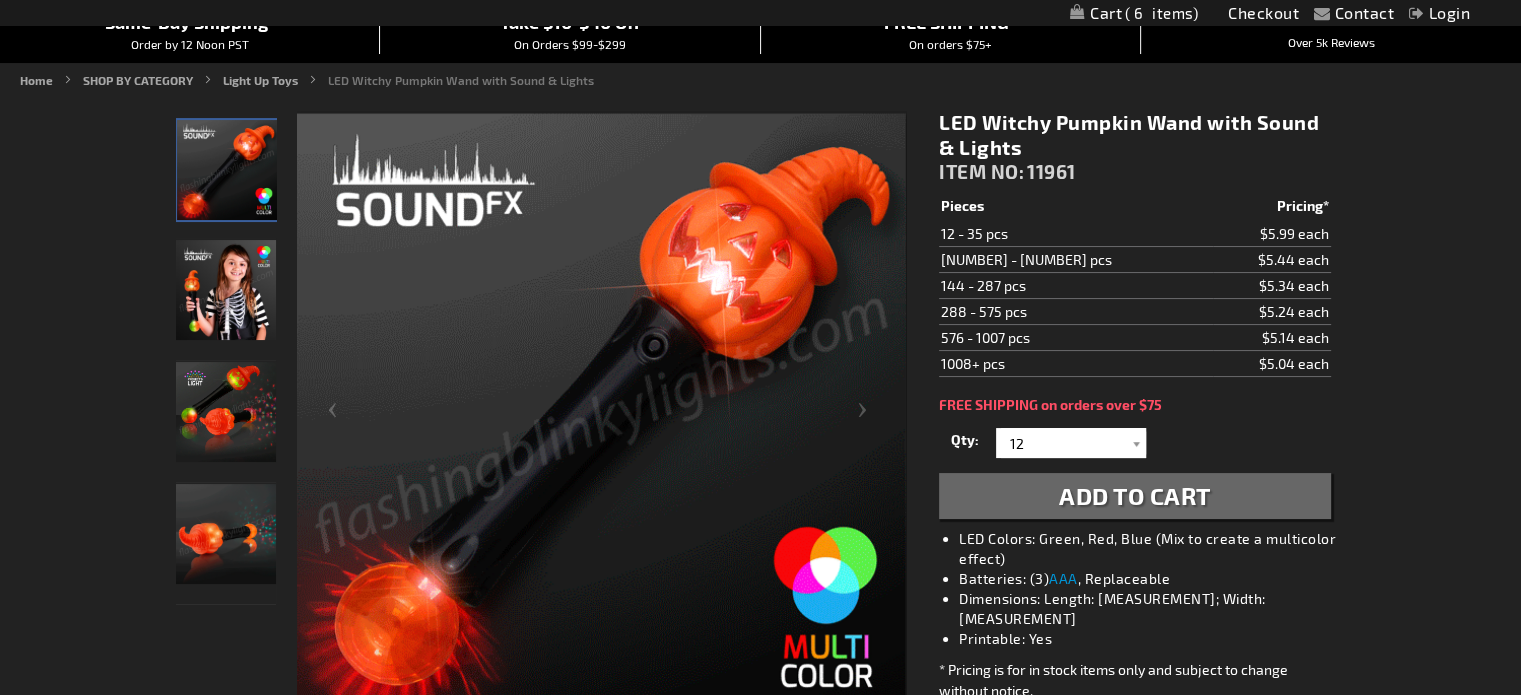 click on "Add to Cart" at bounding box center (1134, 496) 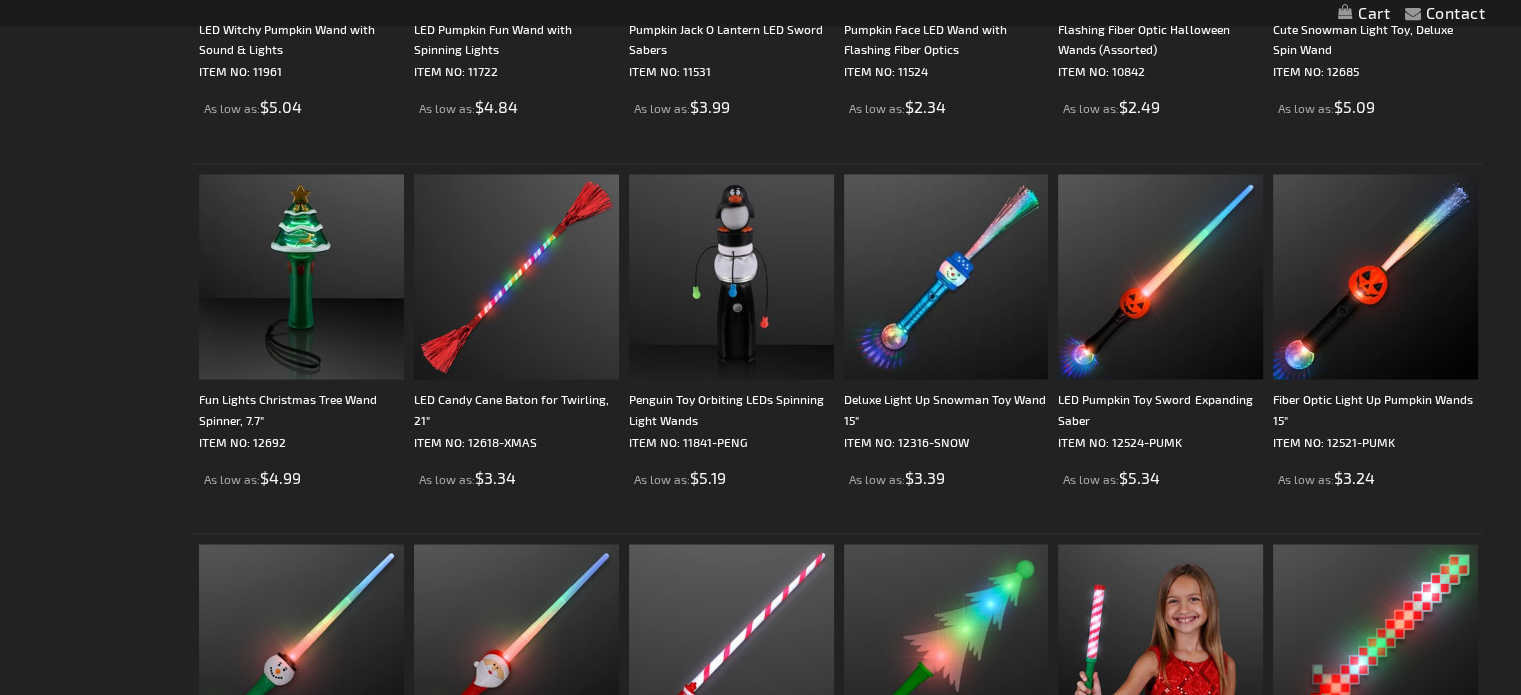 scroll, scrollTop: 3392, scrollLeft: 0, axis: vertical 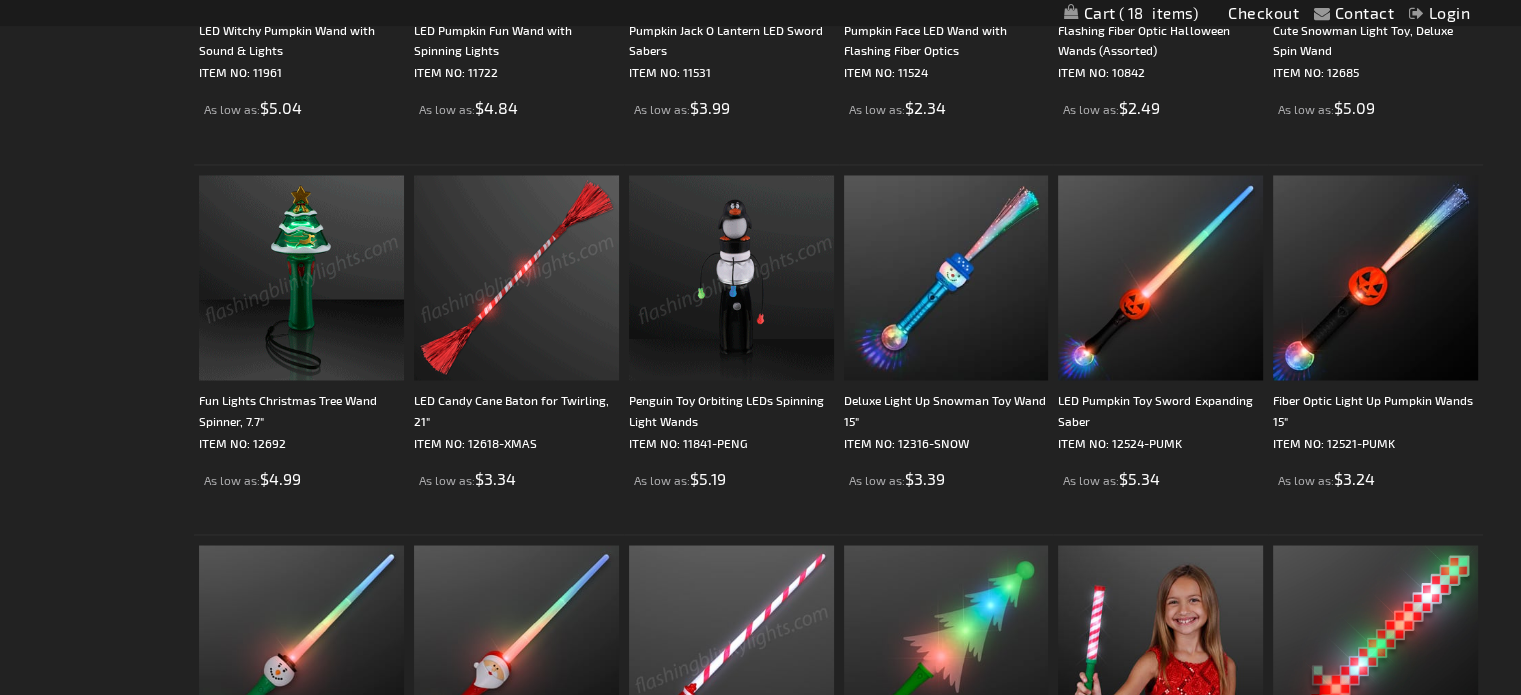 click at bounding box center (301, 277) 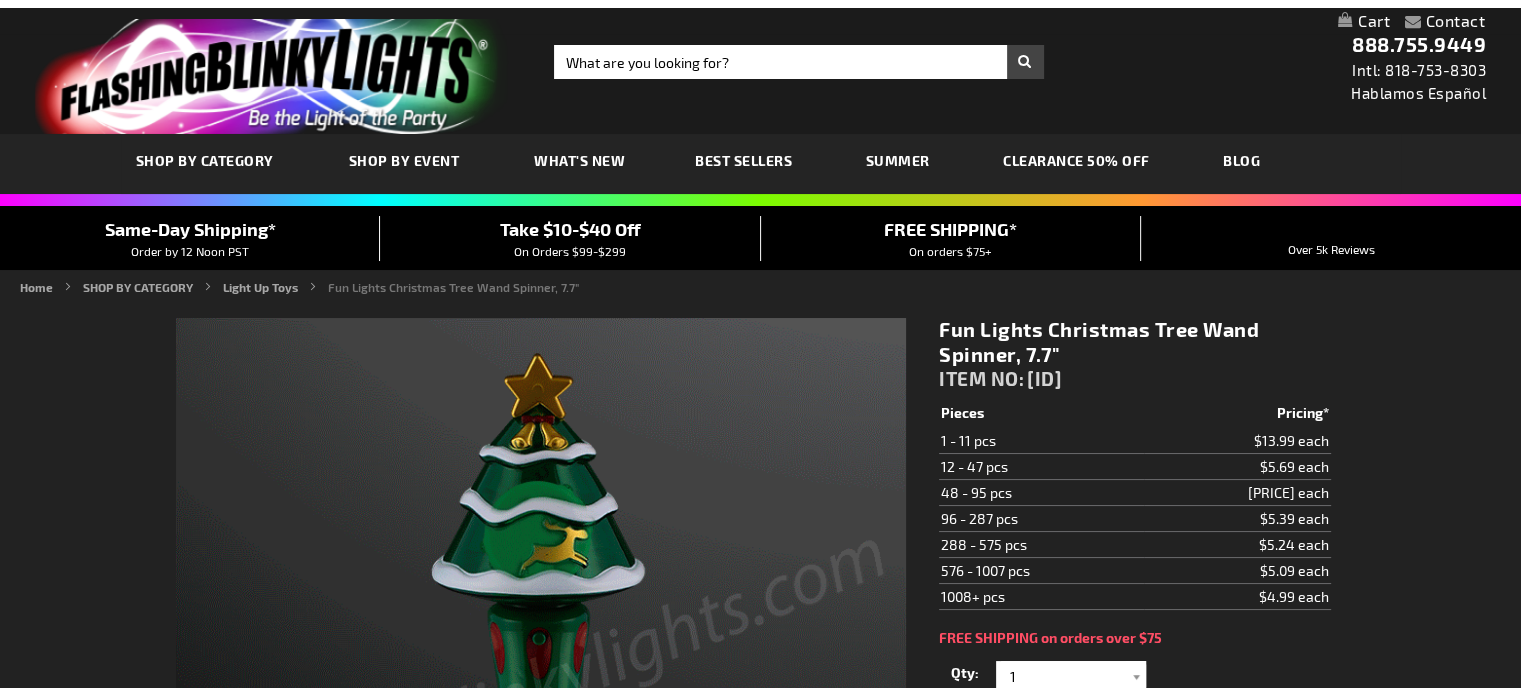 scroll, scrollTop: 202, scrollLeft: 0, axis: vertical 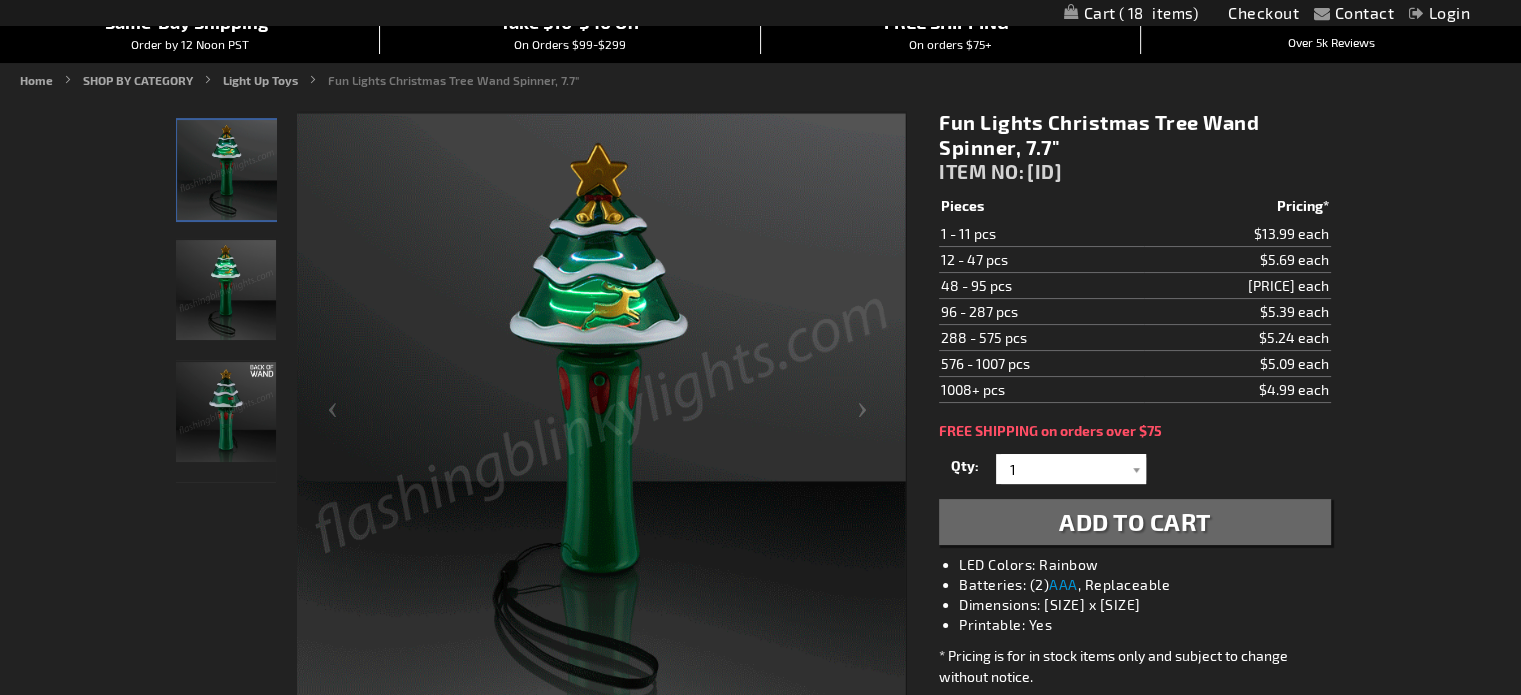 click on "Add to Cart" at bounding box center [1135, 521] 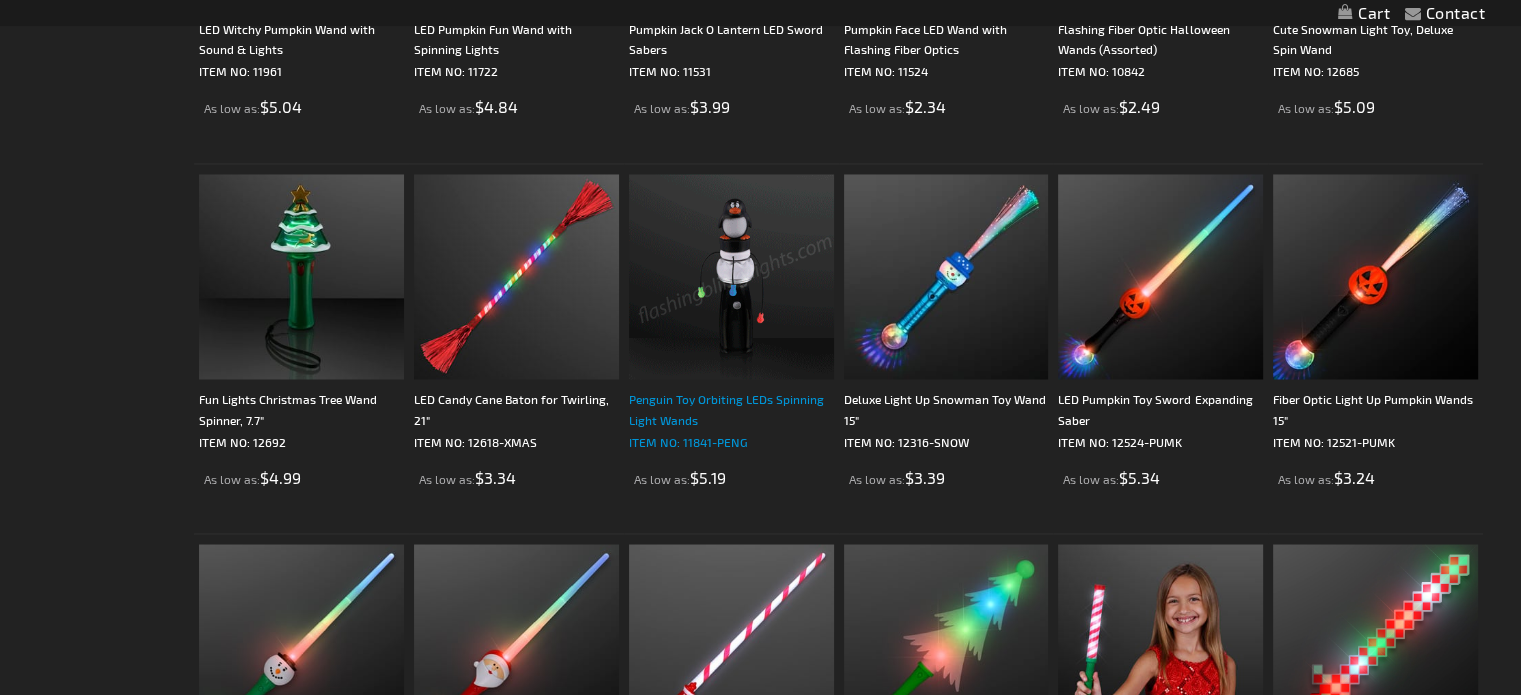 scroll, scrollTop: 3392, scrollLeft: 0, axis: vertical 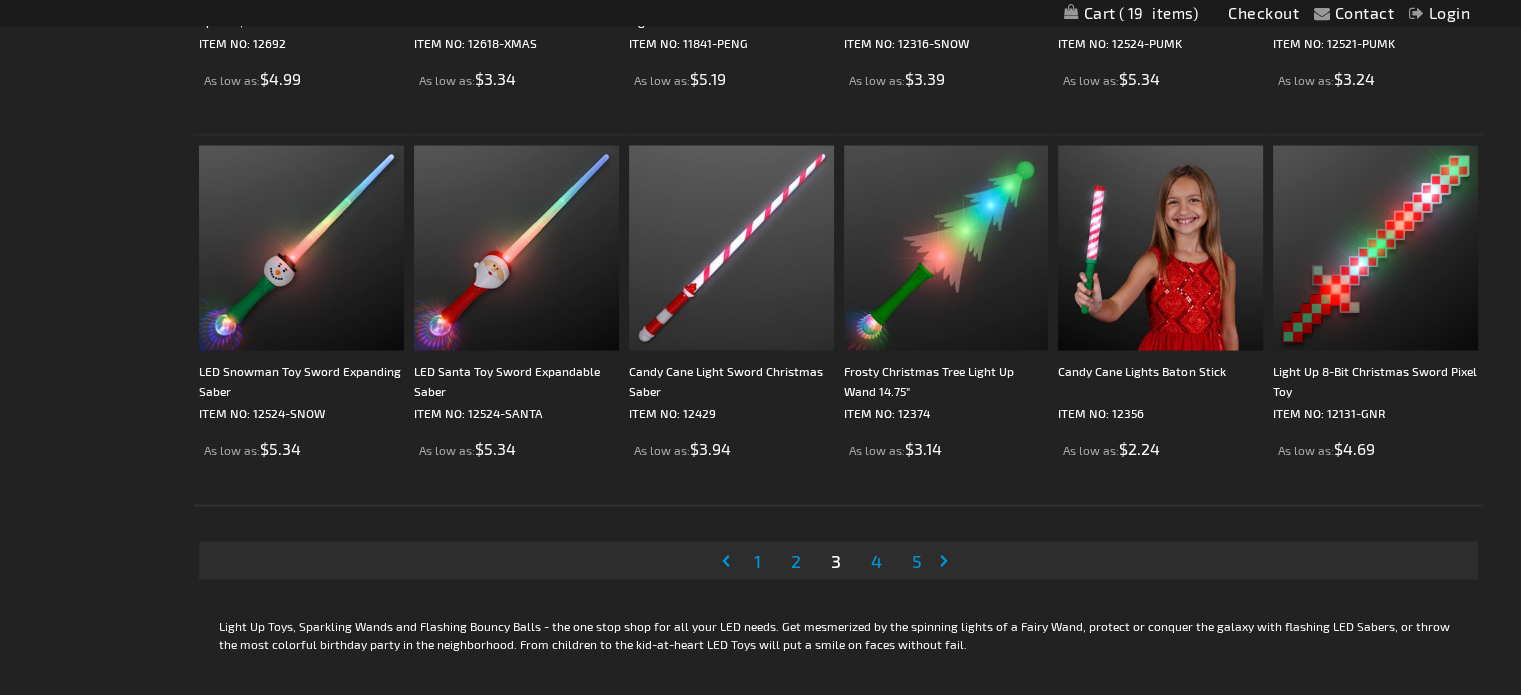 click on "4" at bounding box center (876, 560) 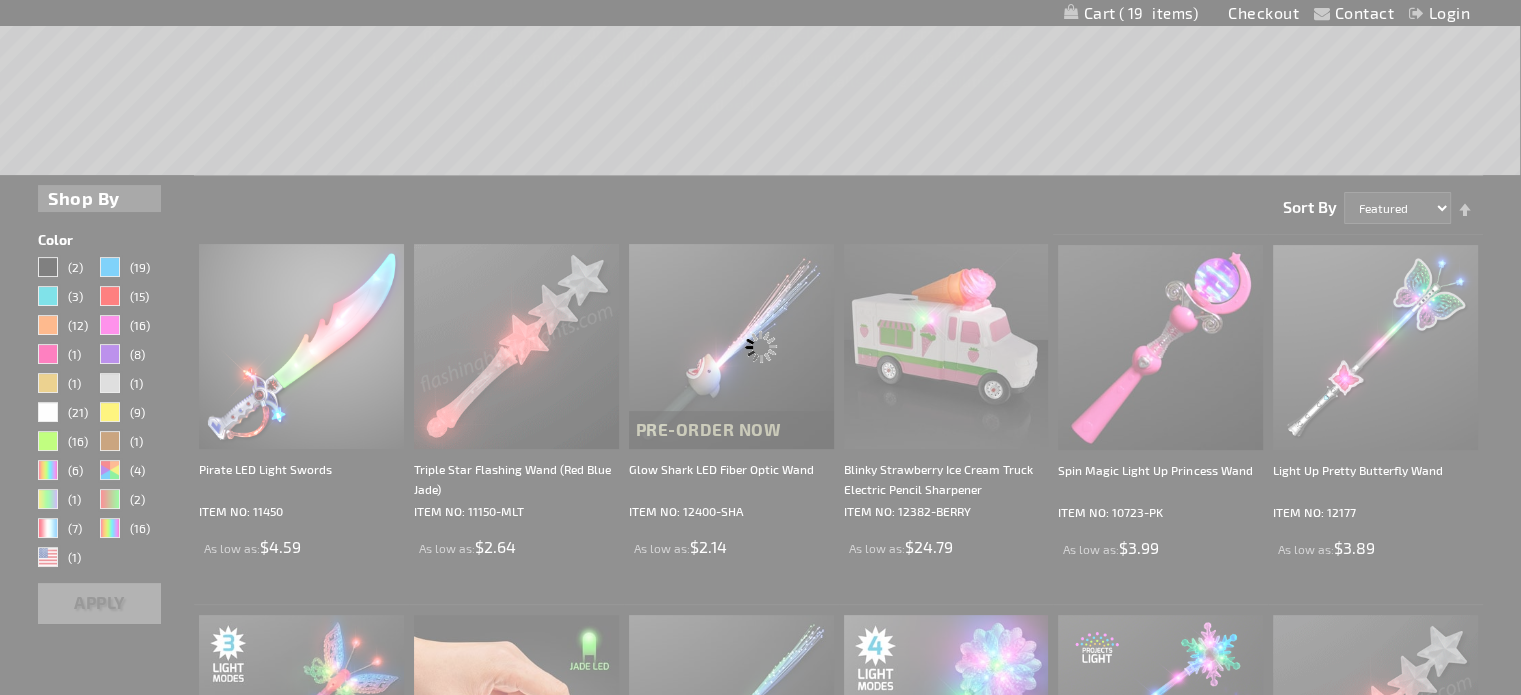 scroll, scrollTop: 0, scrollLeft: 0, axis: both 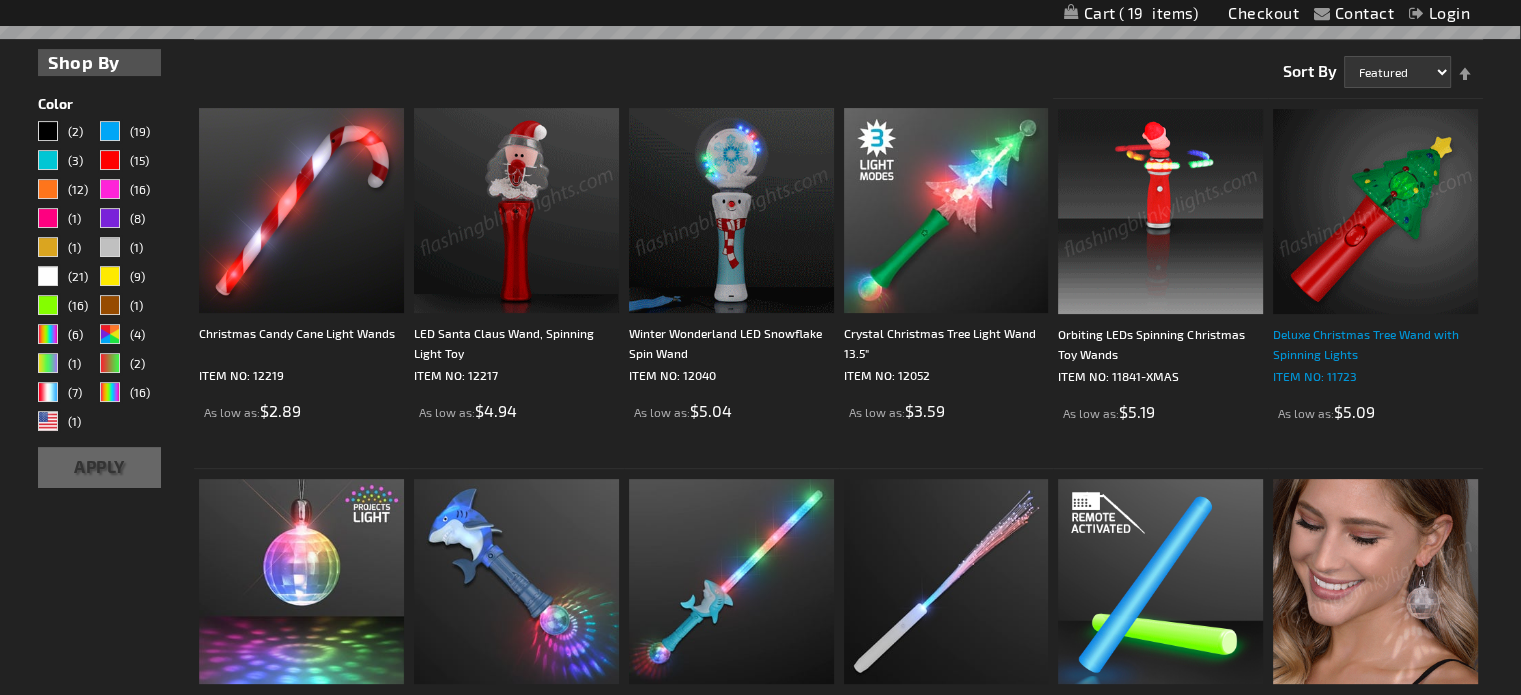click on "Deluxe Christmas Tree Wand with Spinning Lights" at bounding box center (1375, 344) 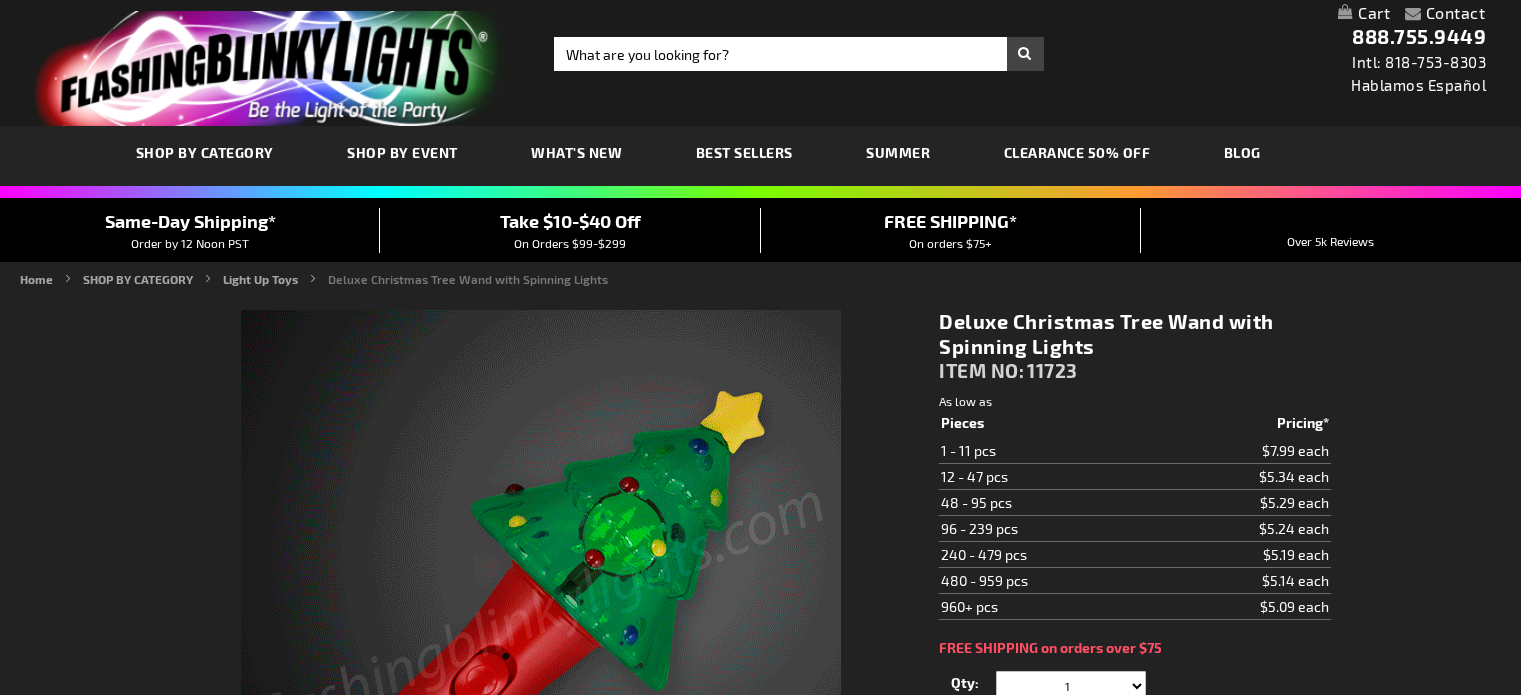 scroll, scrollTop: 0, scrollLeft: 0, axis: both 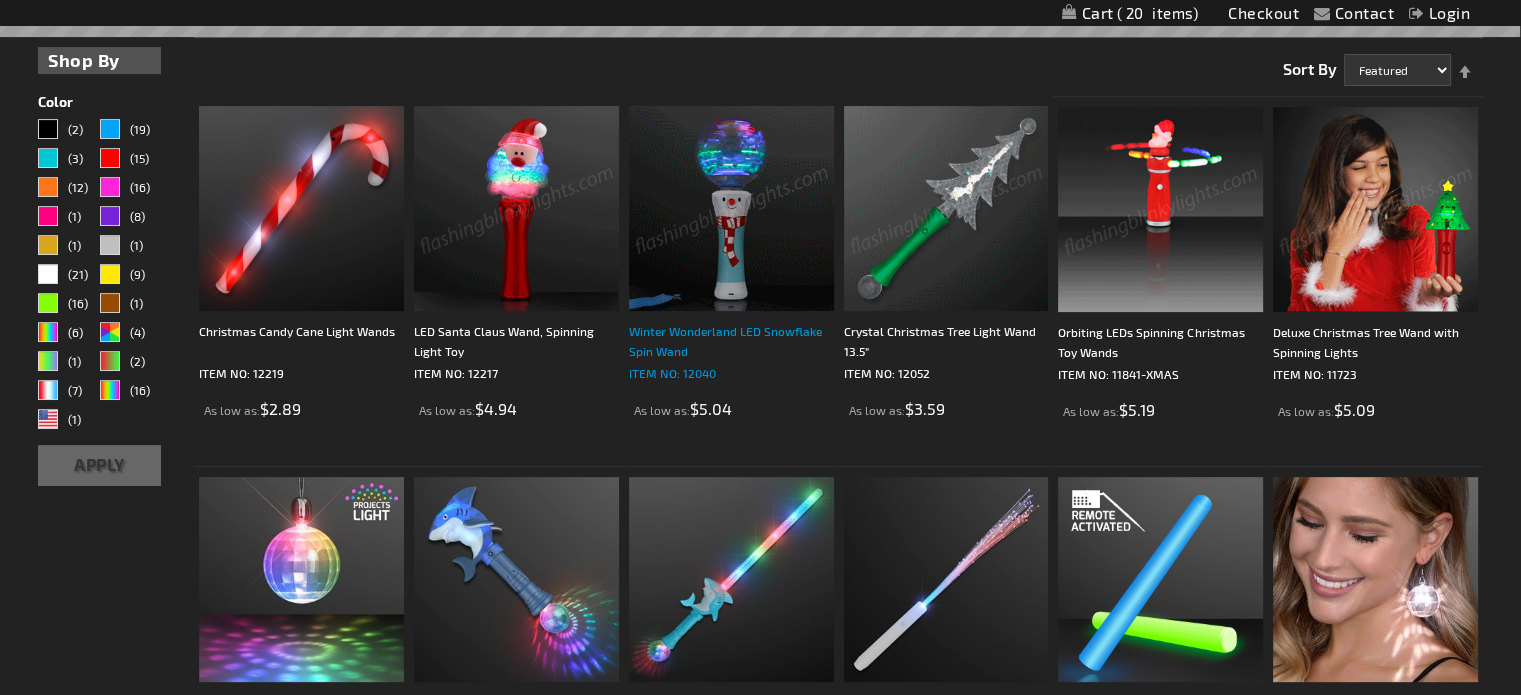 click on "Winter Wonderland LED Snowflake Spin Wand" at bounding box center (731, 341) 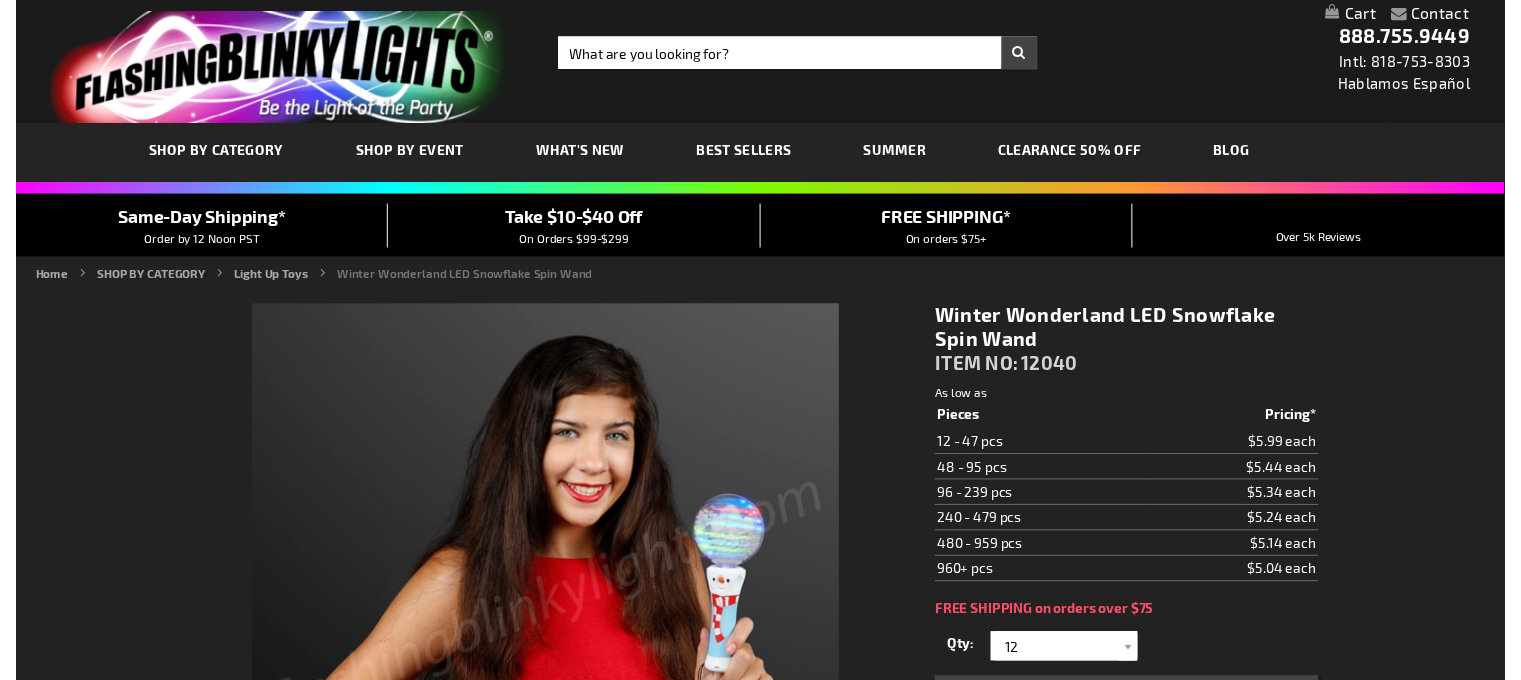 scroll, scrollTop: 0, scrollLeft: 0, axis: both 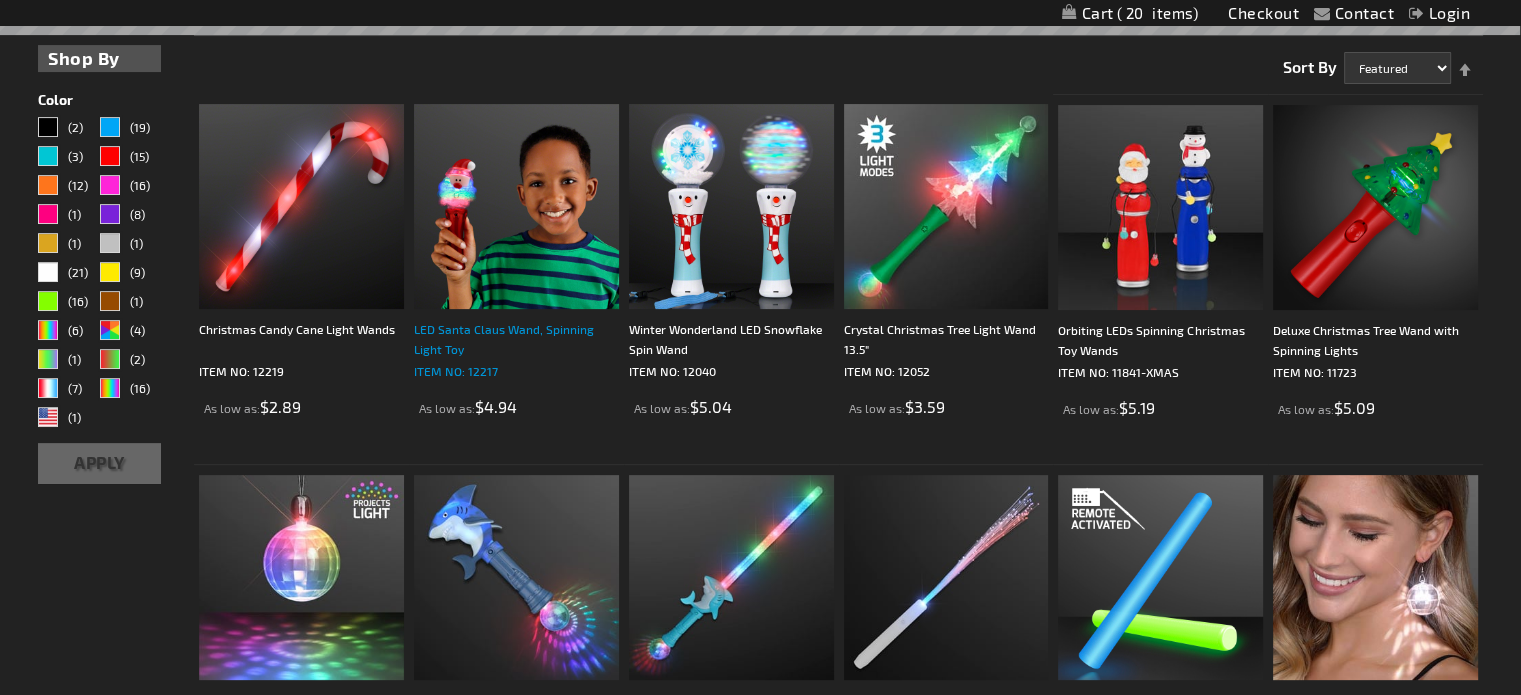 click on "LED Santa Claus Wand, Spinning Light Toy" at bounding box center [516, 339] 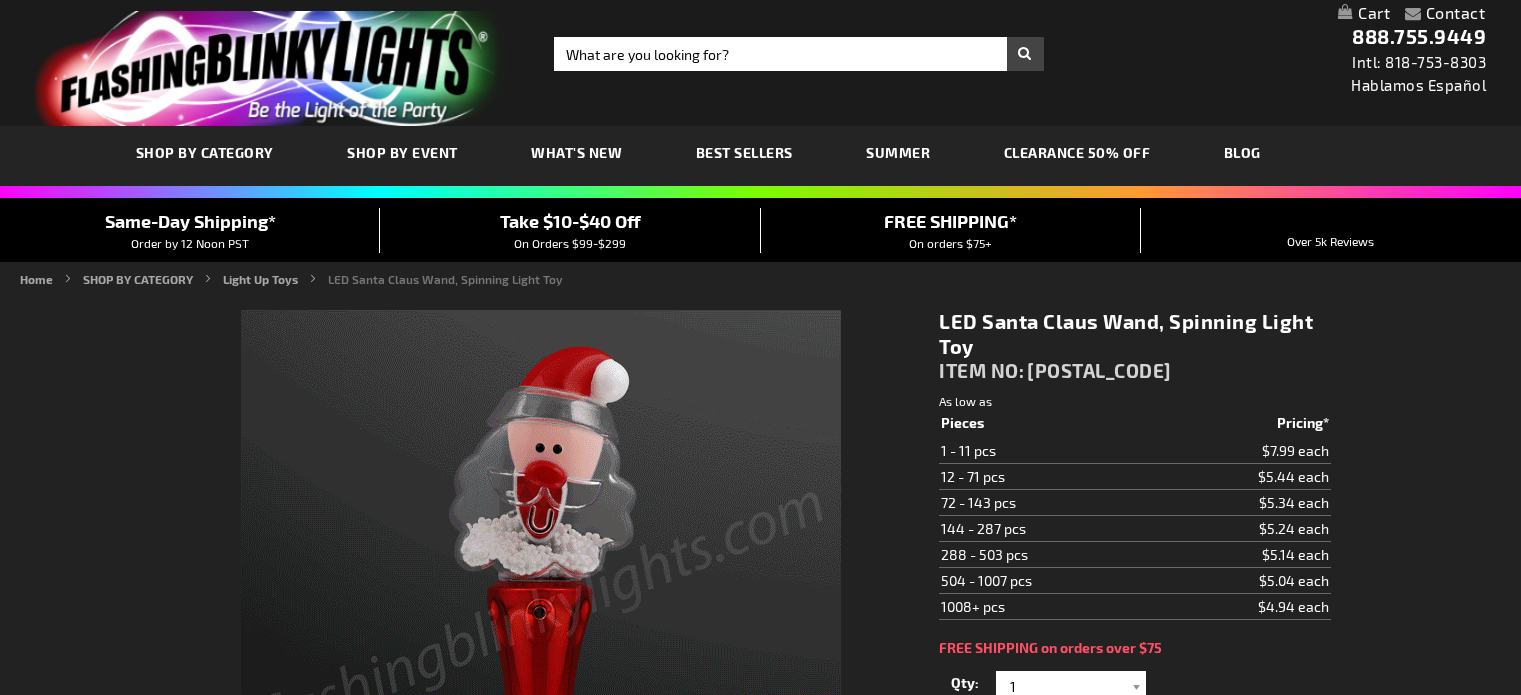 scroll, scrollTop: 0, scrollLeft: 0, axis: both 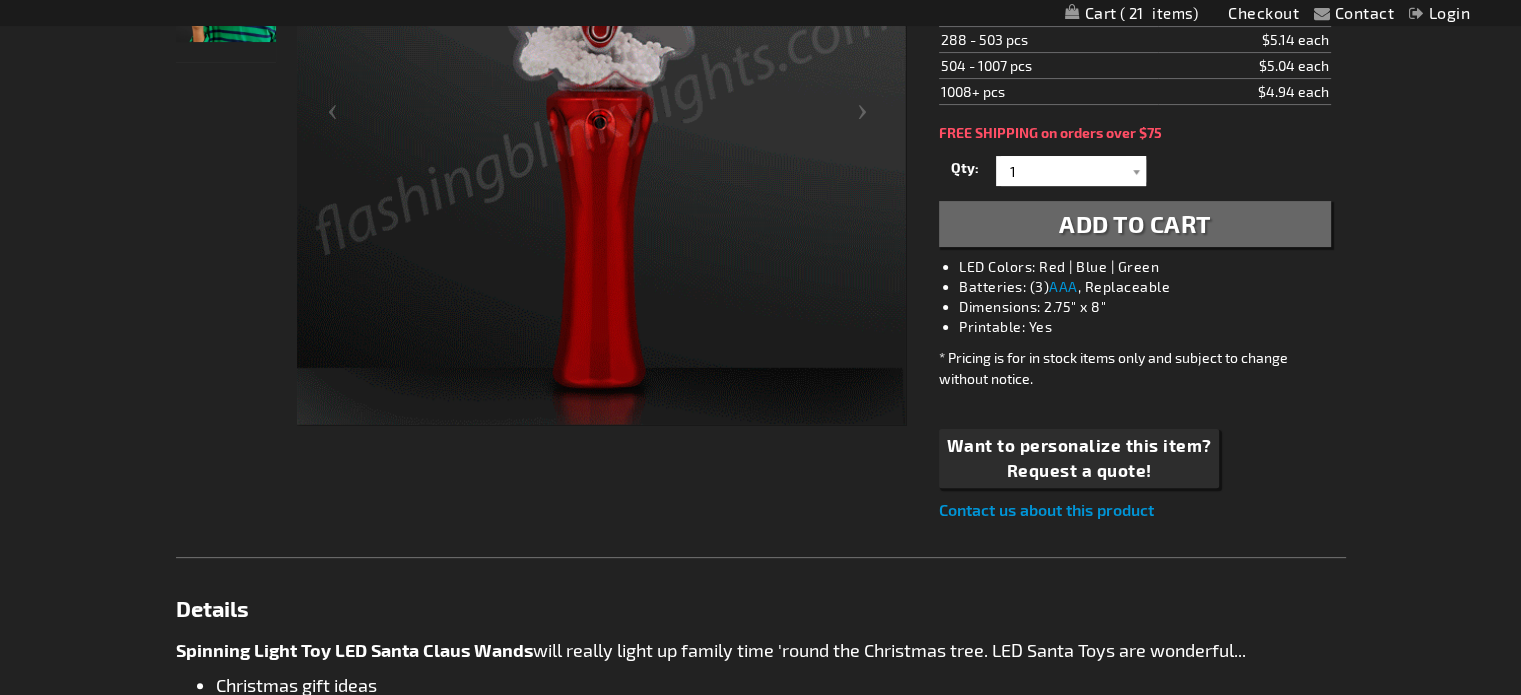 click on "Add to Cart" at bounding box center [1135, 223] 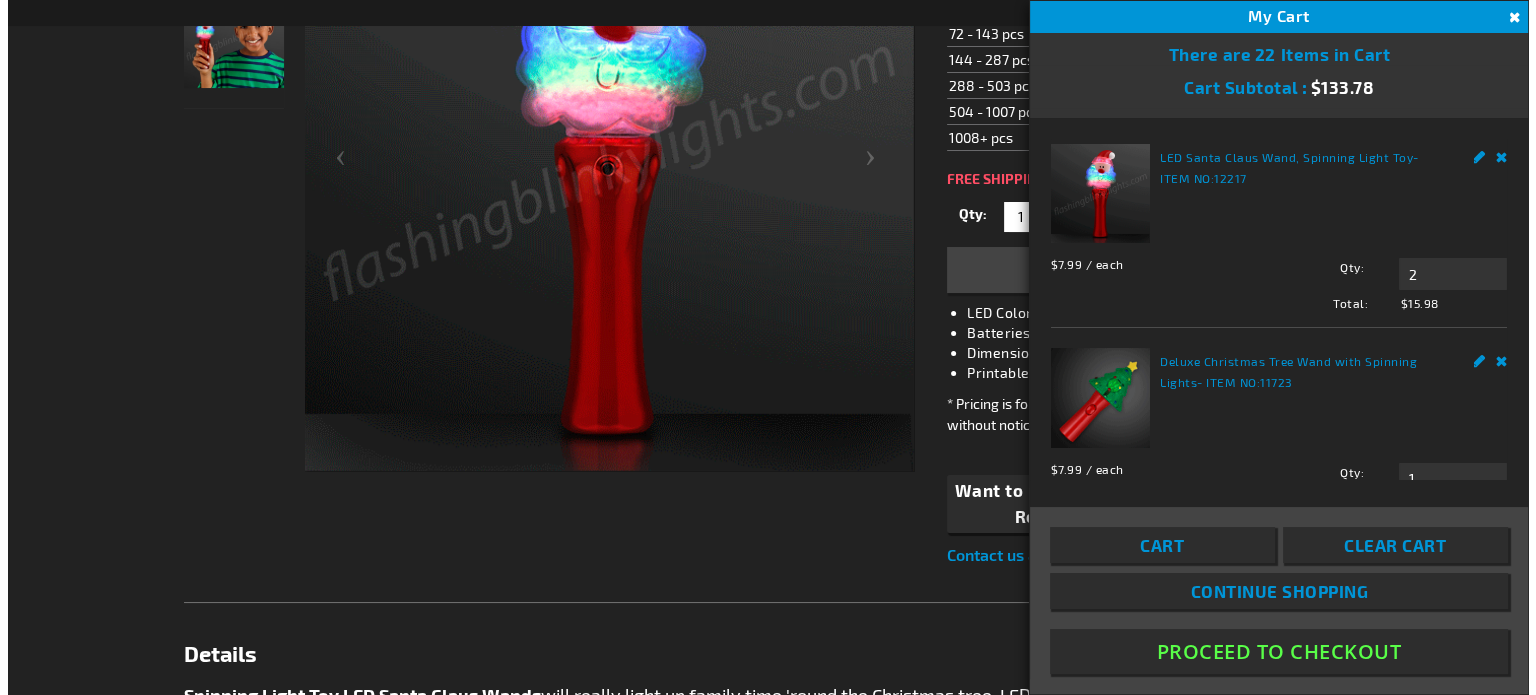 scroll, scrollTop: 545, scrollLeft: 0, axis: vertical 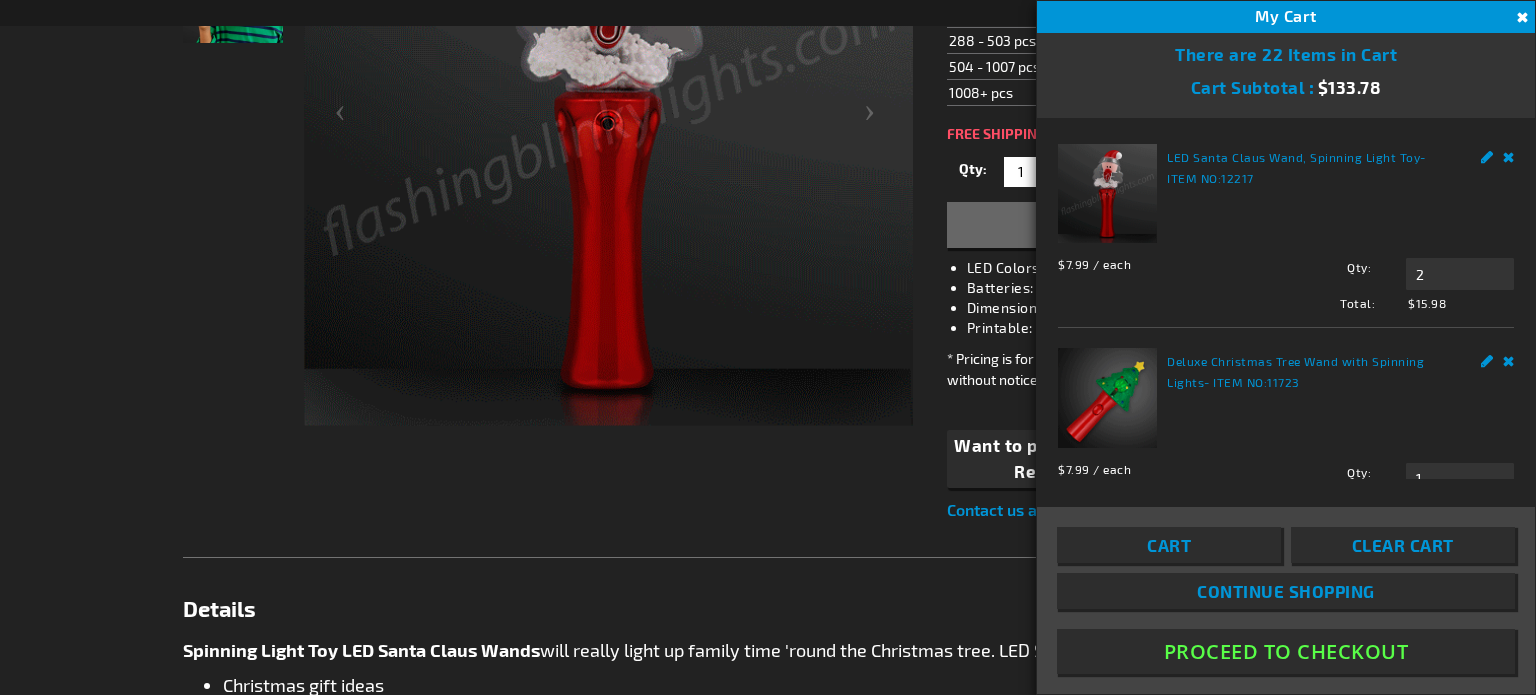 click on "Continue Shopping" at bounding box center (1286, 591) 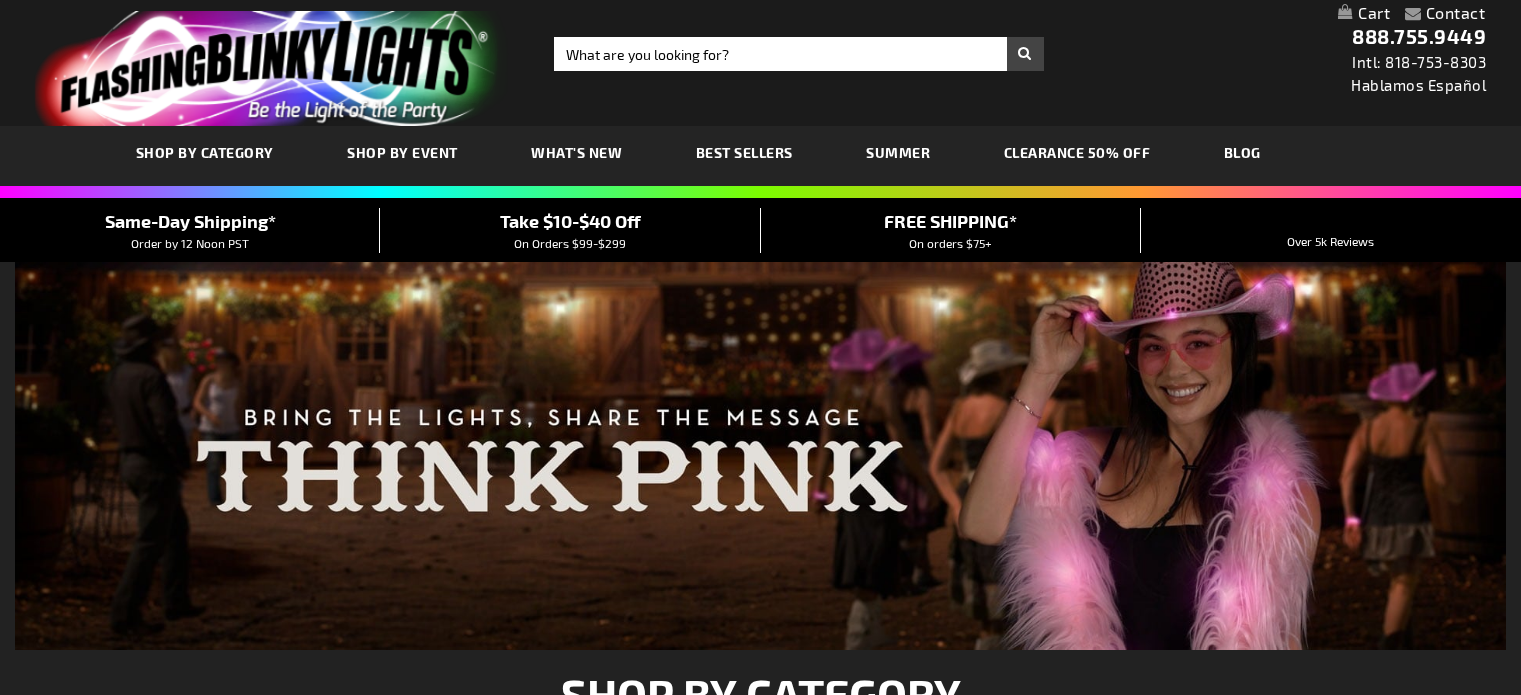 scroll, scrollTop: 0, scrollLeft: 0, axis: both 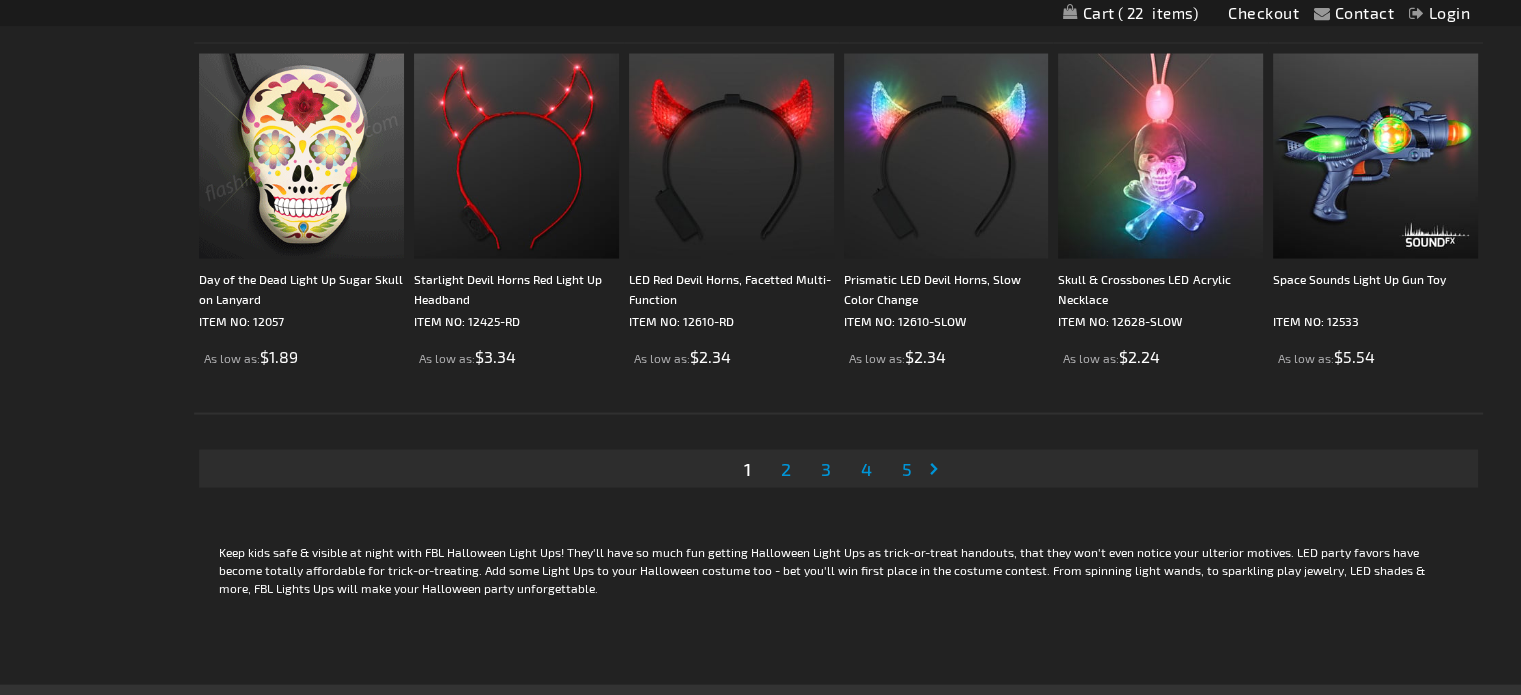 click on "2" at bounding box center (786, 469) 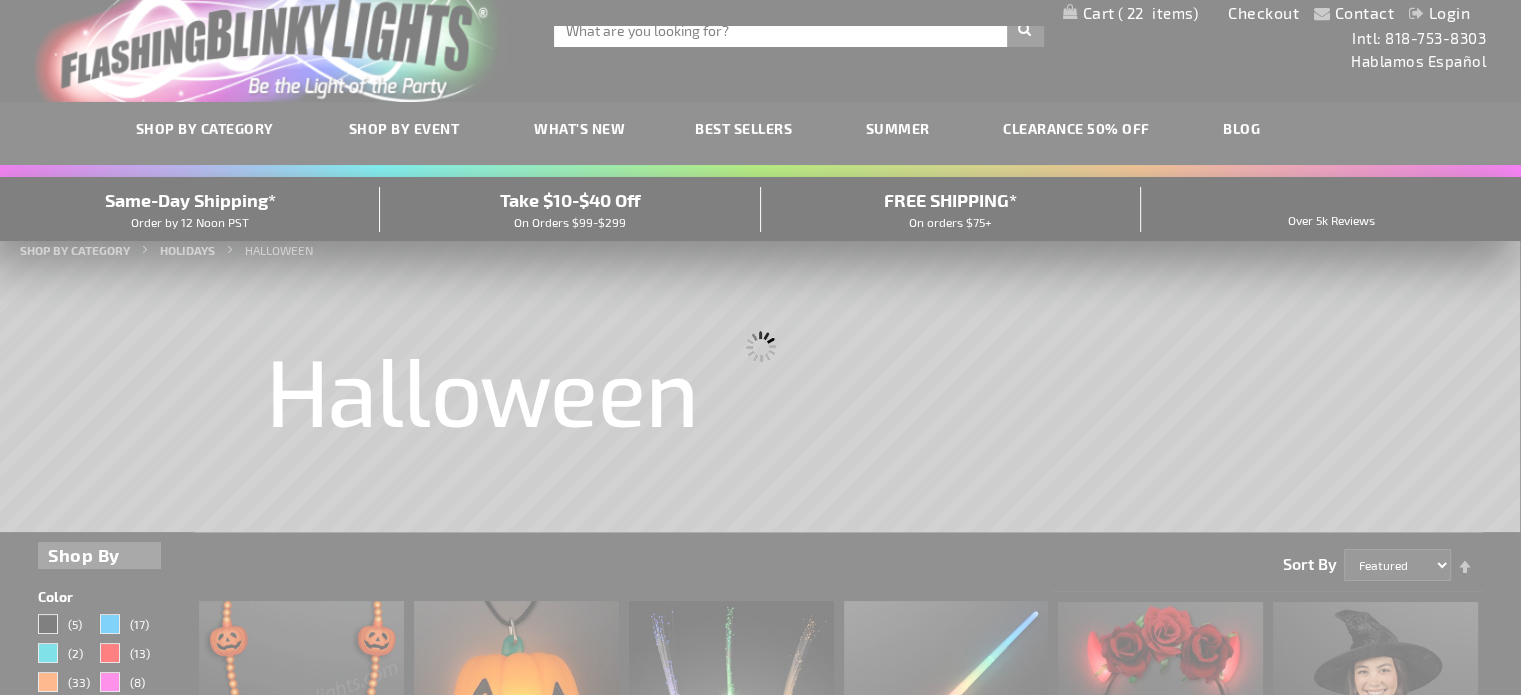 scroll, scrollTop: 0, scrollLeft: 0, axis: both 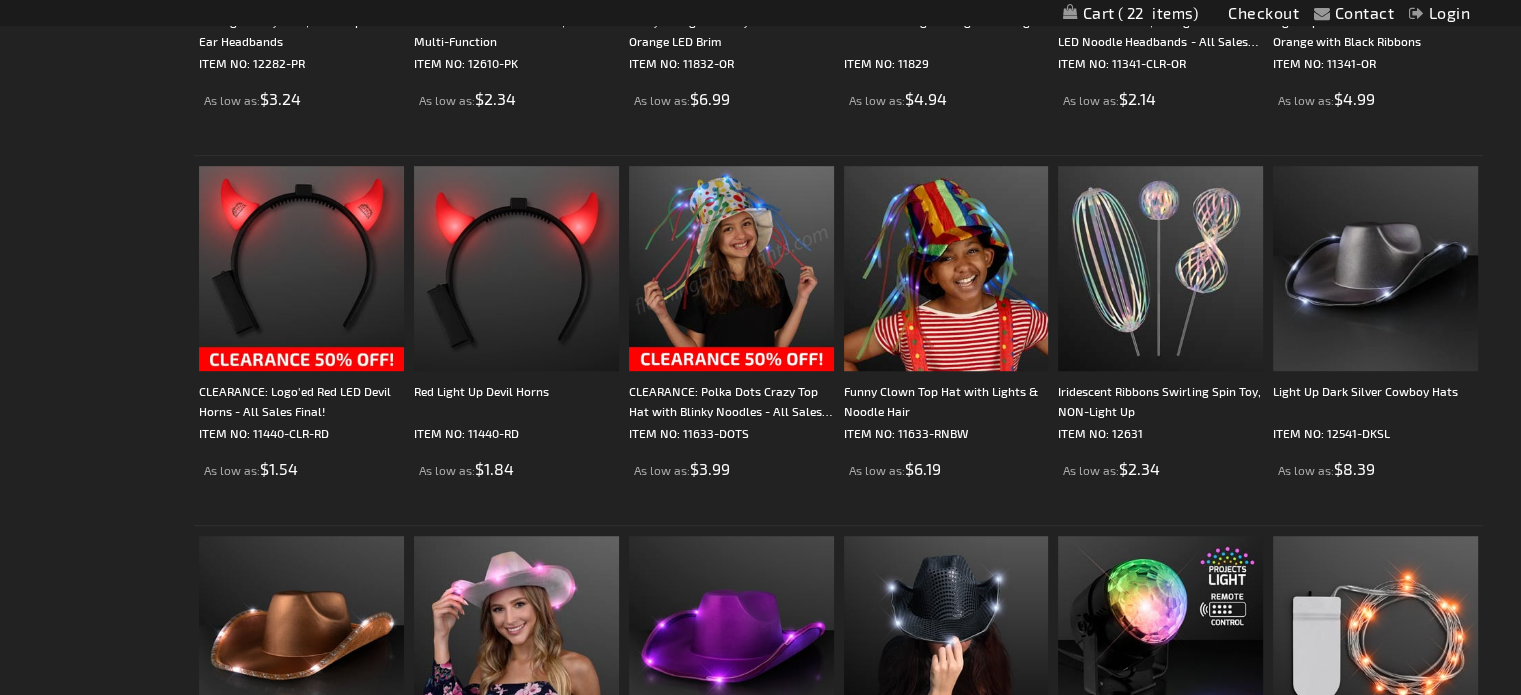 click at bounding box center [731, 268] 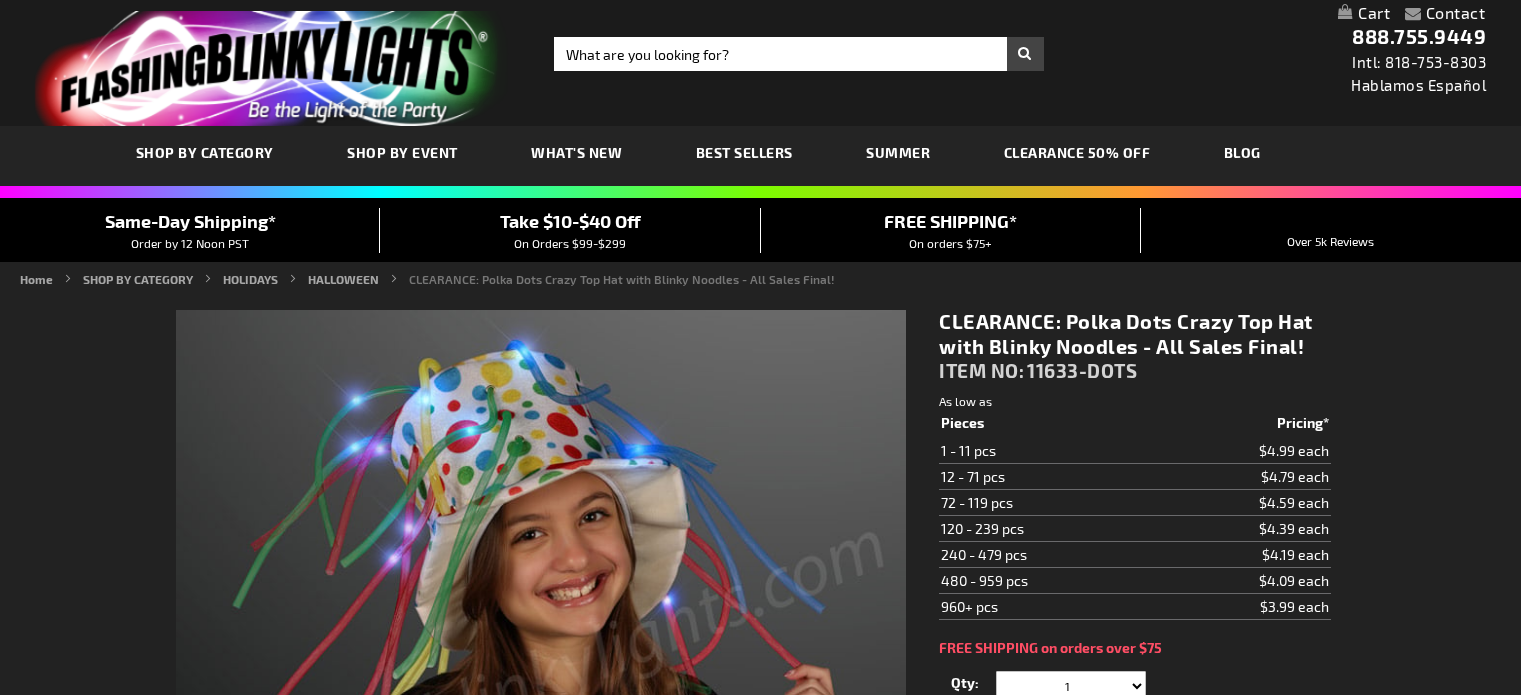 scroll, scrollTop: 0, scrollLeft: 0, axis: both 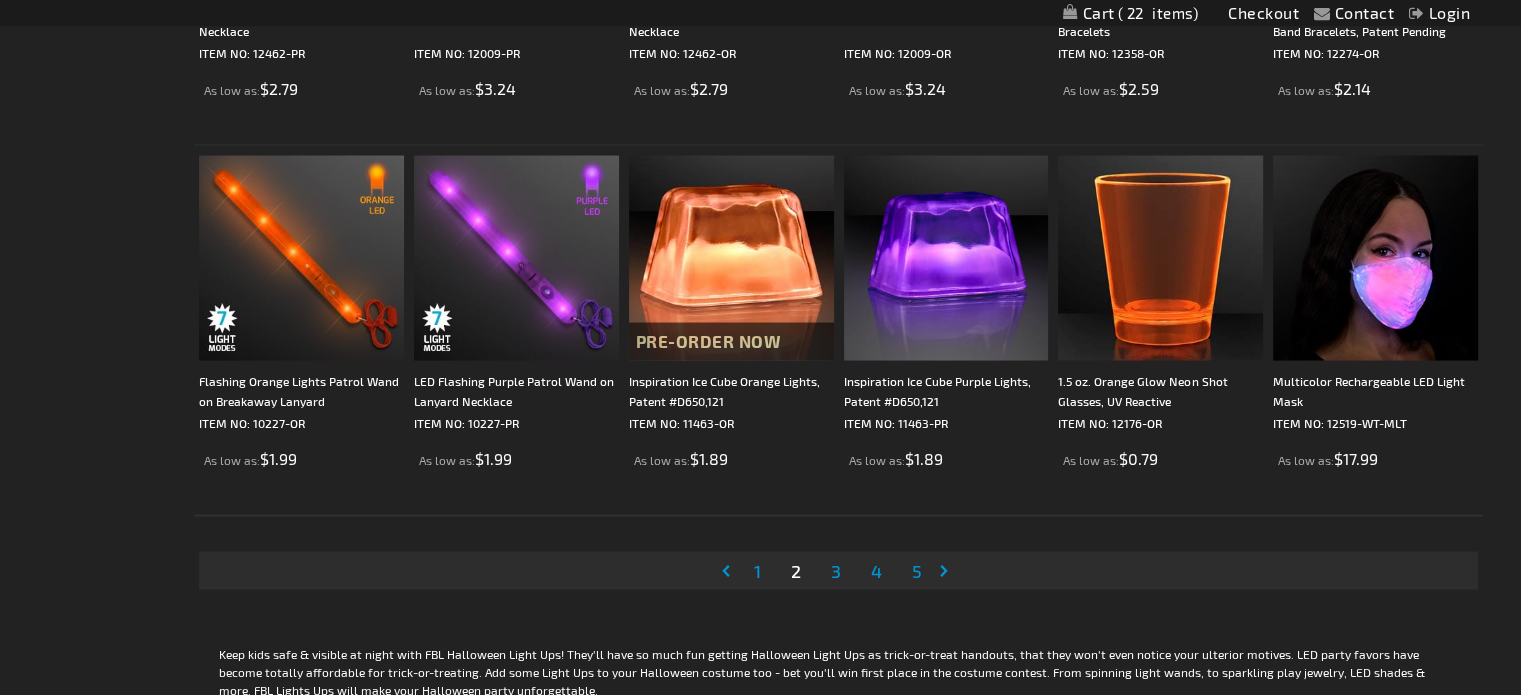 click on "3" at bounding box center (836, 570) 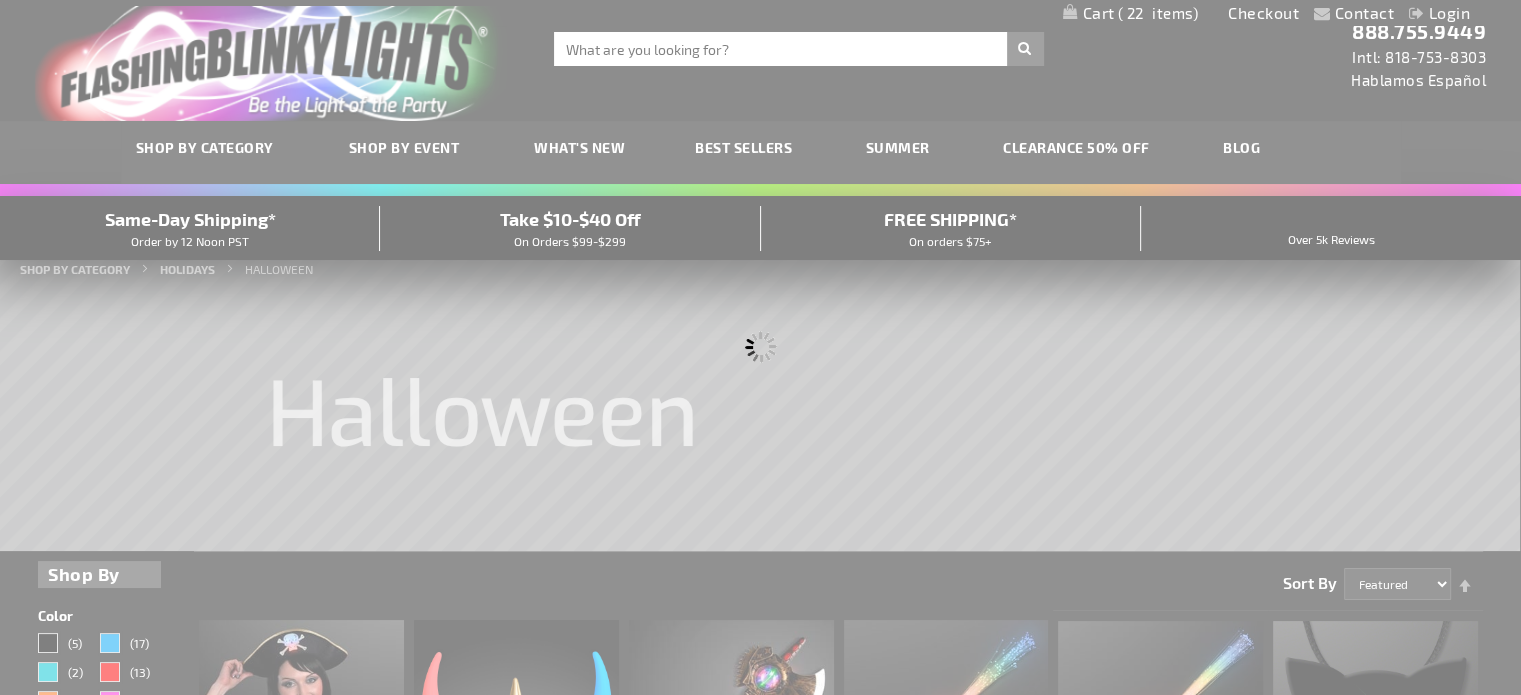scroll, scrollTop: 0, scrollLeft: 0, axis: both 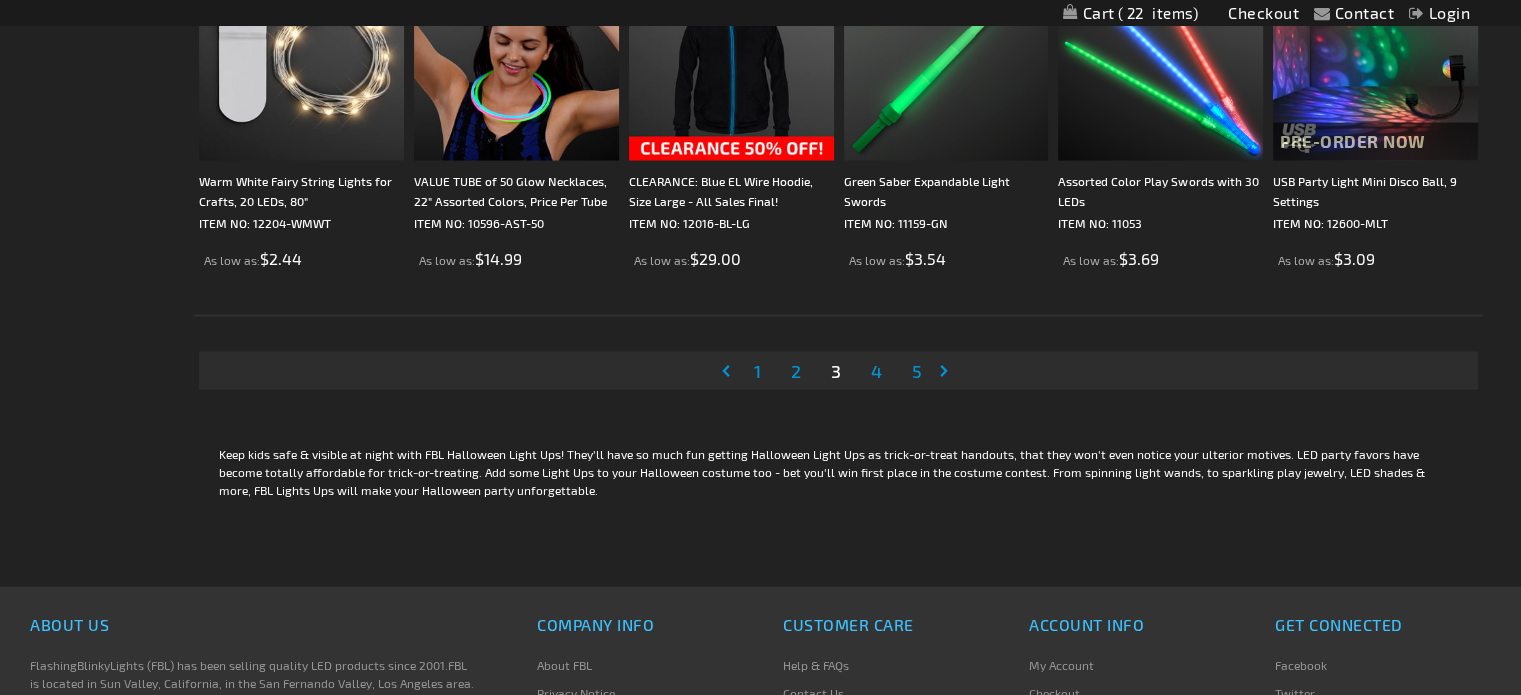 click on "4" at bounding box center (876, 371) 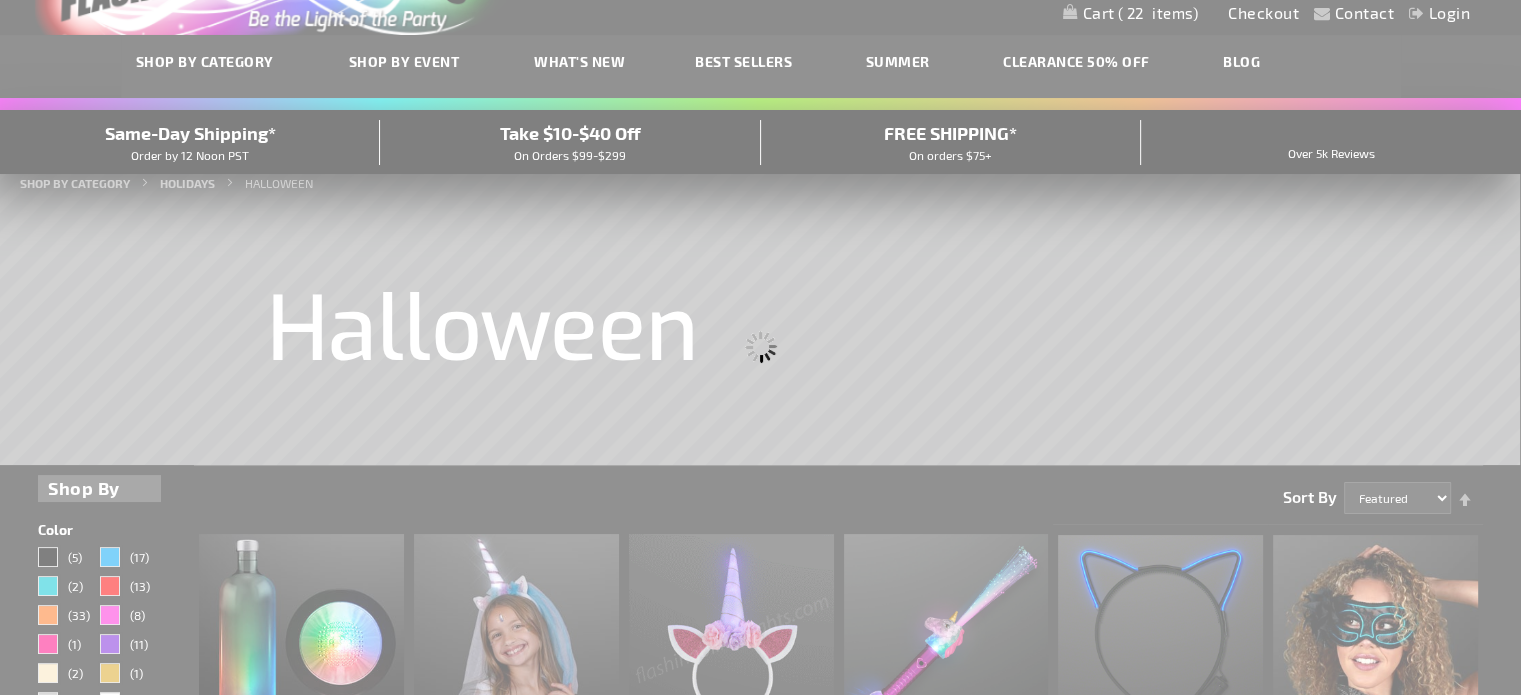 scroll, scrollTop: 0, scrollLeft: 0, axis: both 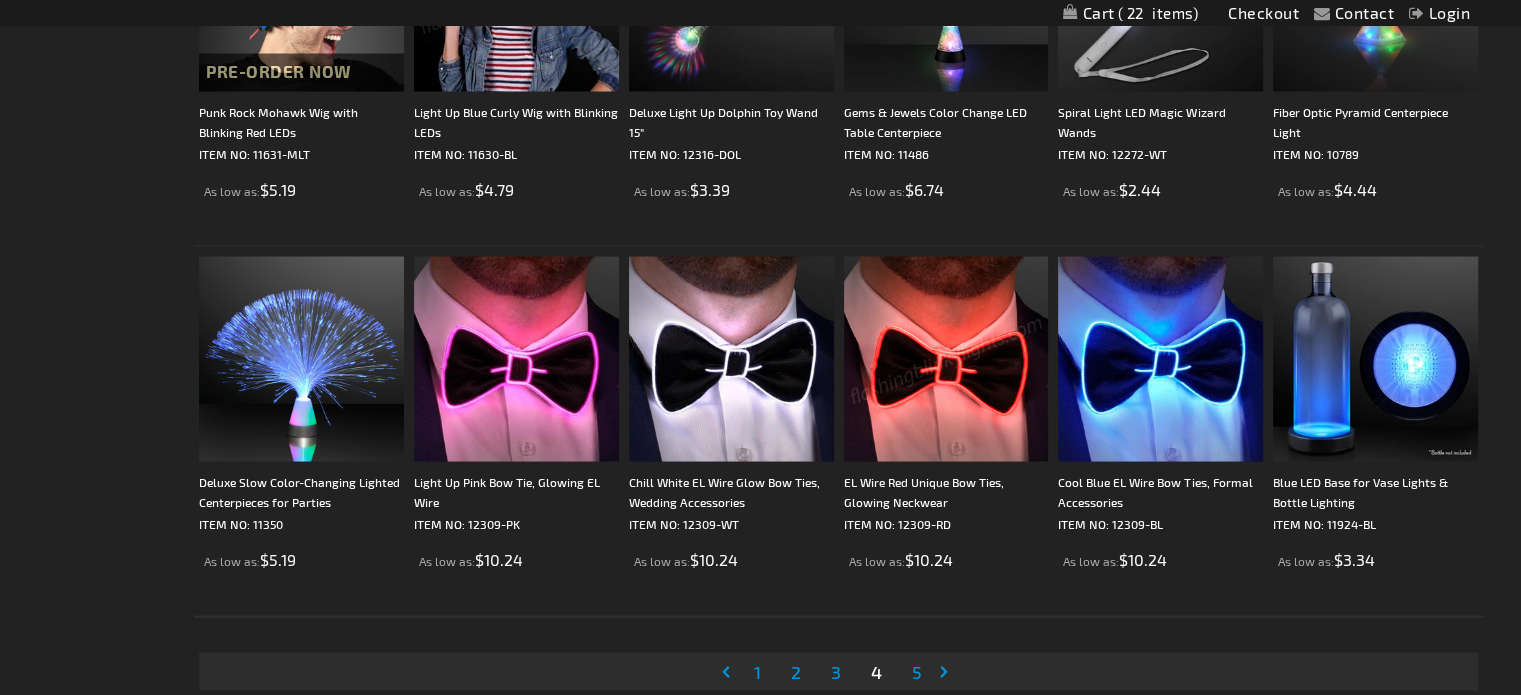 click on "Page
5" at bounding box center (917, 671) 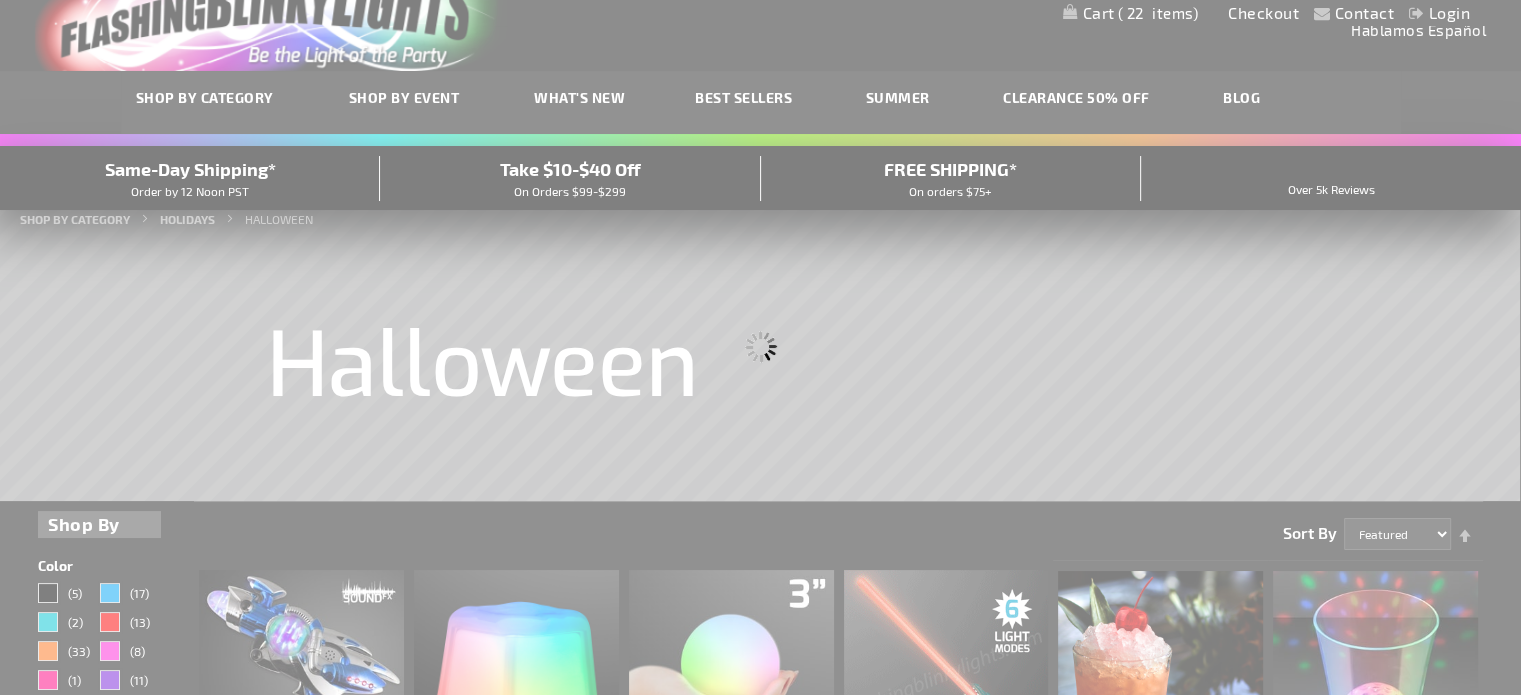 scroll, scrollTop: 0, scrollLeft: 0, axis: both 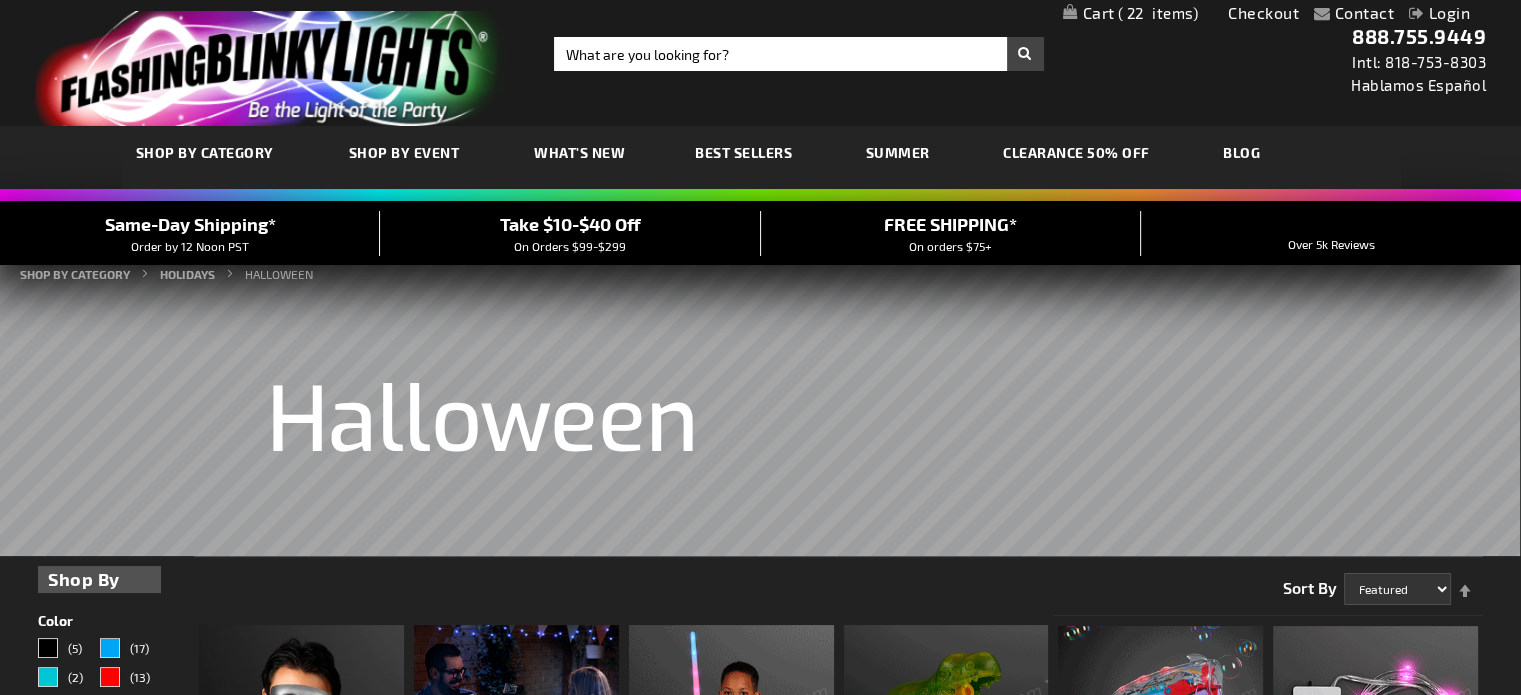click on "22" at bounding box center (1158, 13) 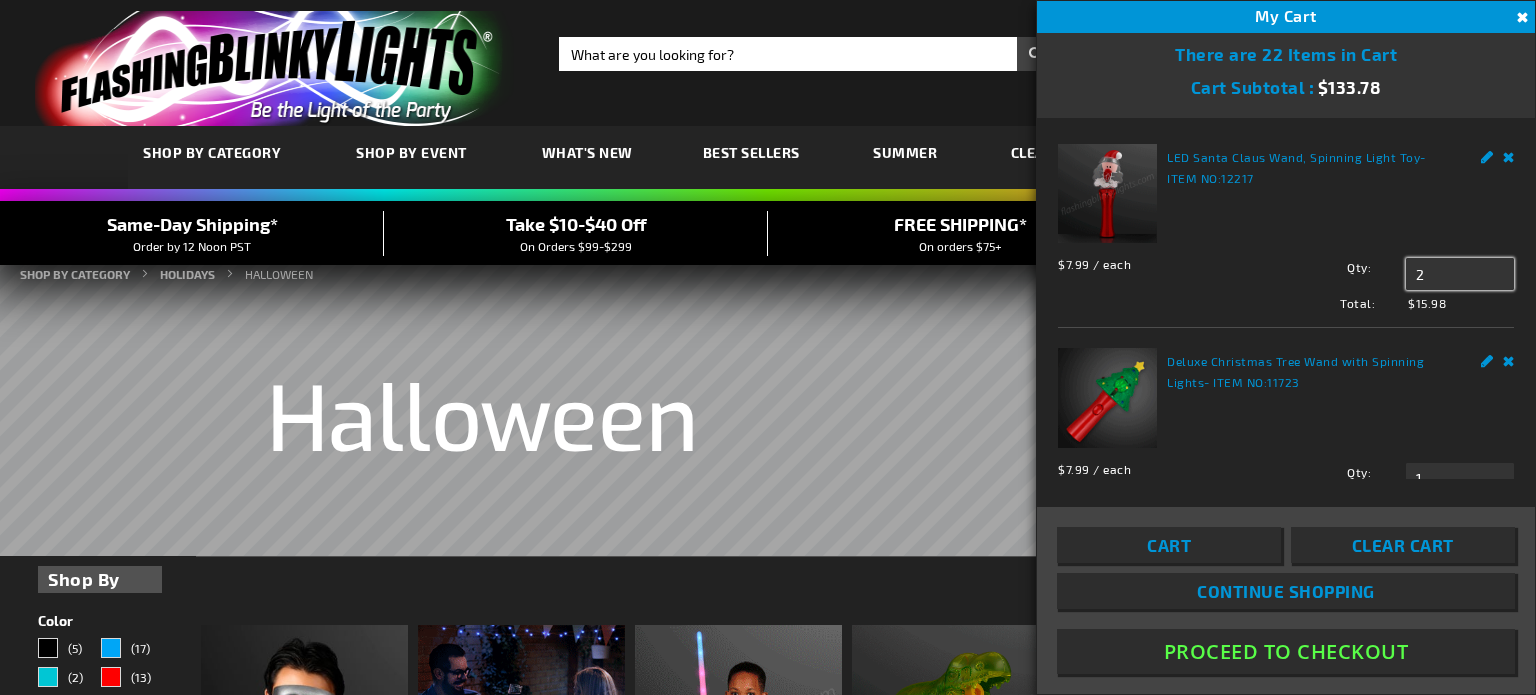 click on "2" at bounding box center (1460, 274) 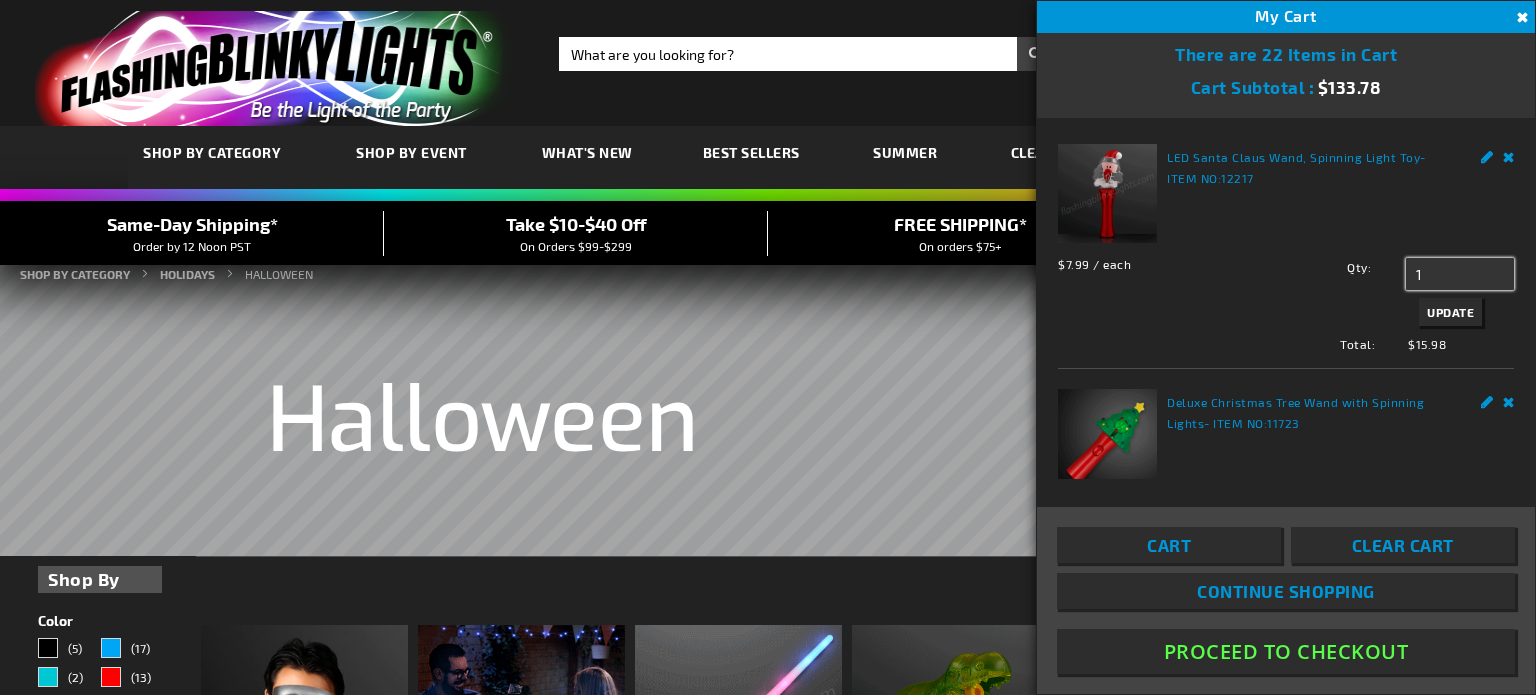 type on "1" 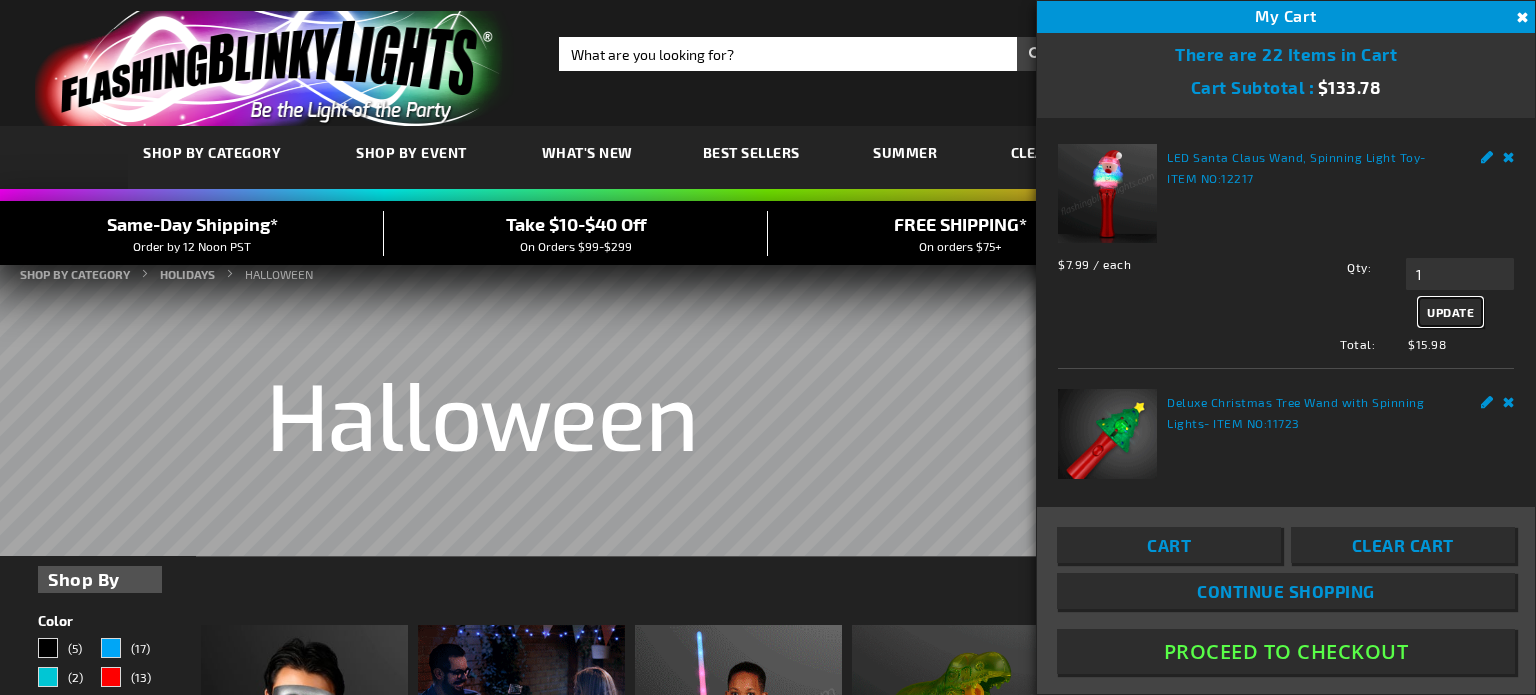 click on "Update" at bounding box center (1450, 312) 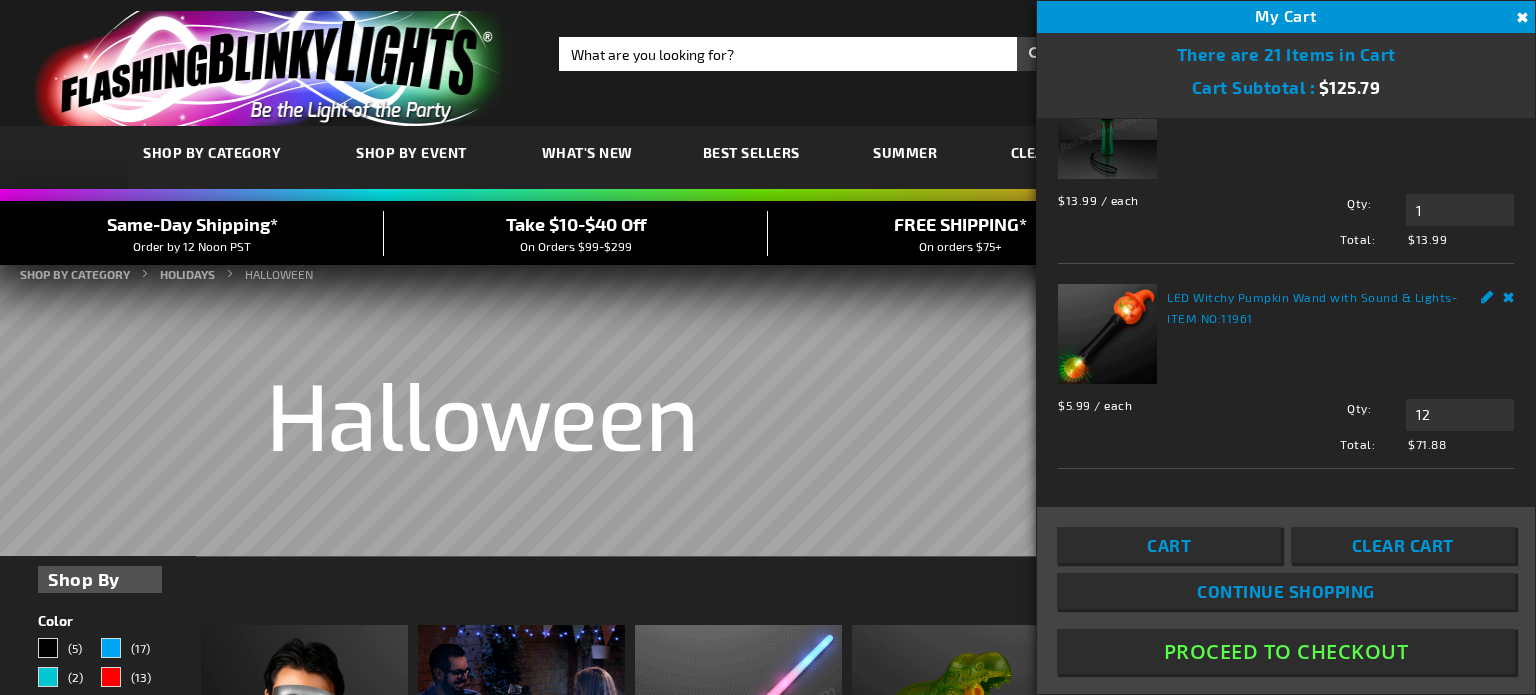 scroll, scrollTop: 500, scrollLeft: 0, axis: vertical 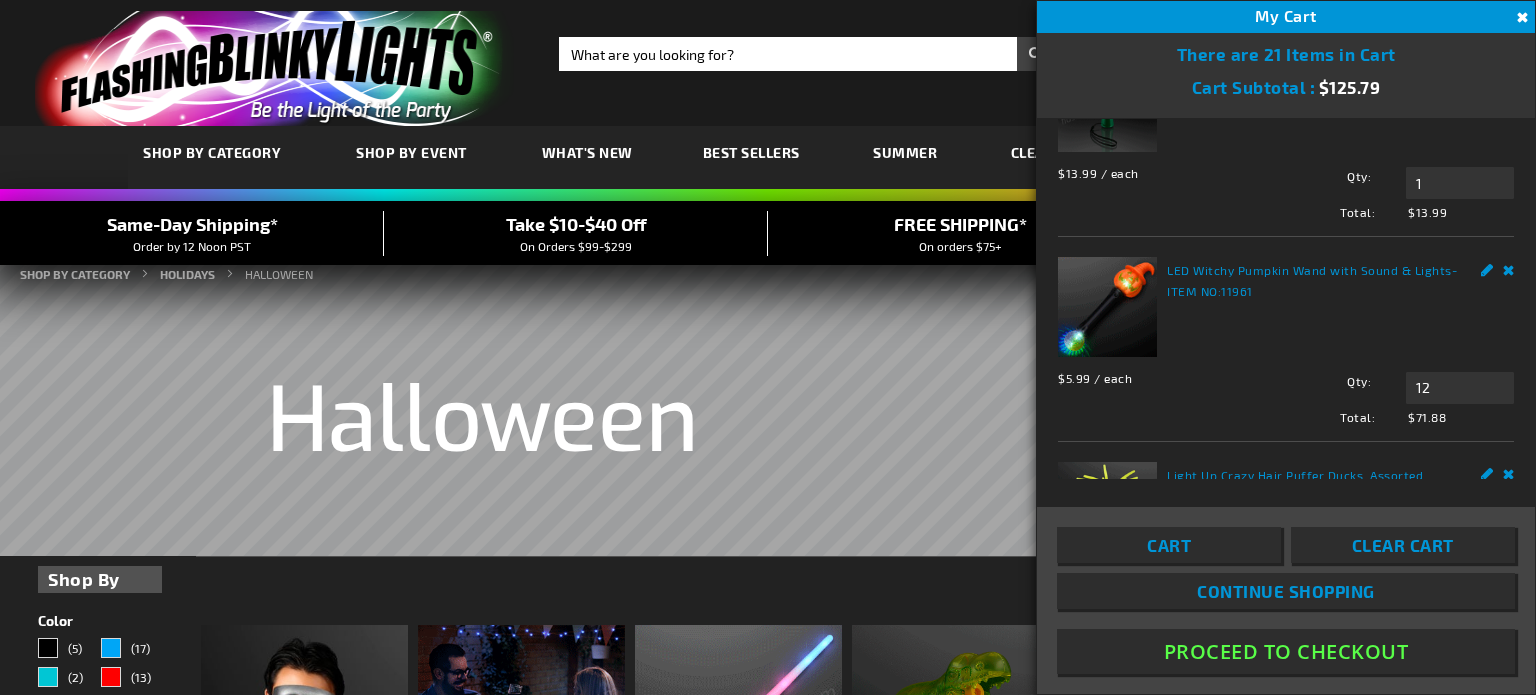 click on "Remove" at bounding box center (1509, 267) 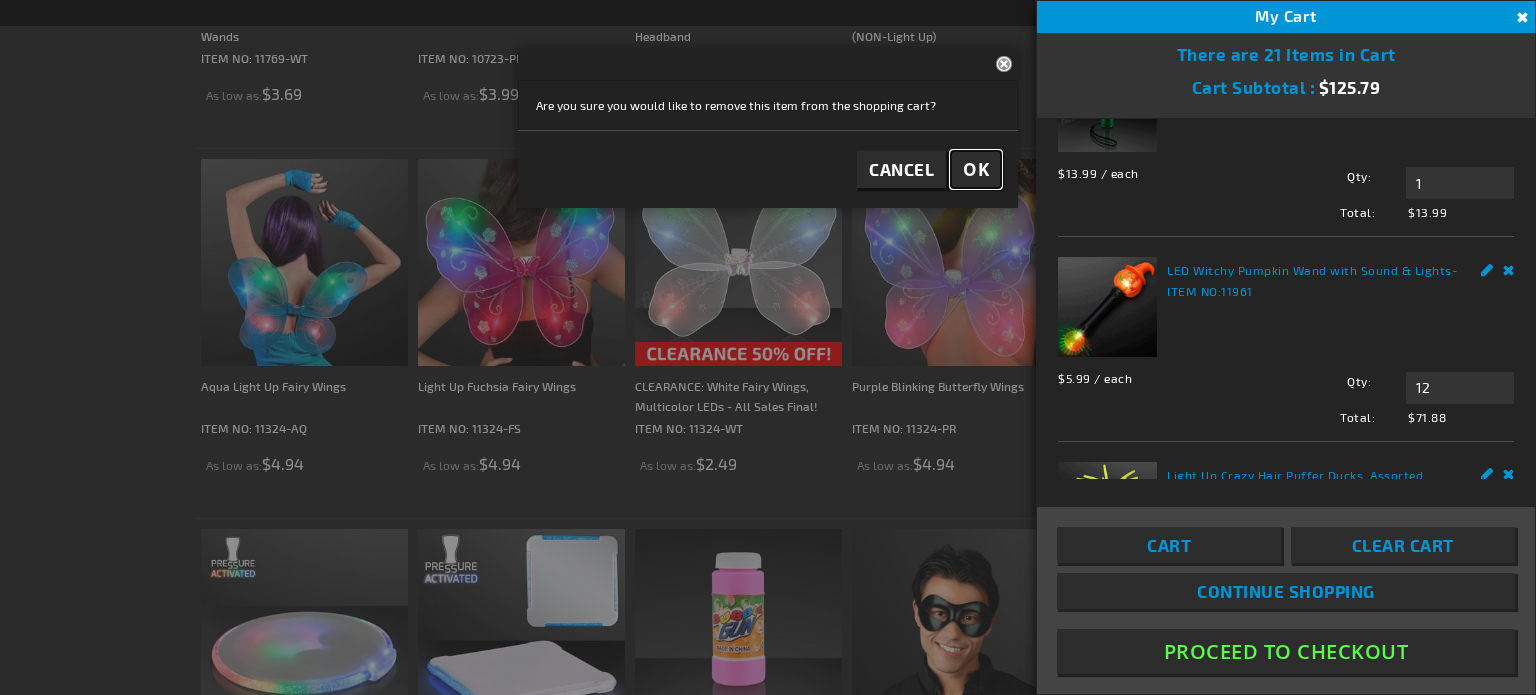 scroll, scrollTop: 1601, scrollLeft: 0, axis: vertical 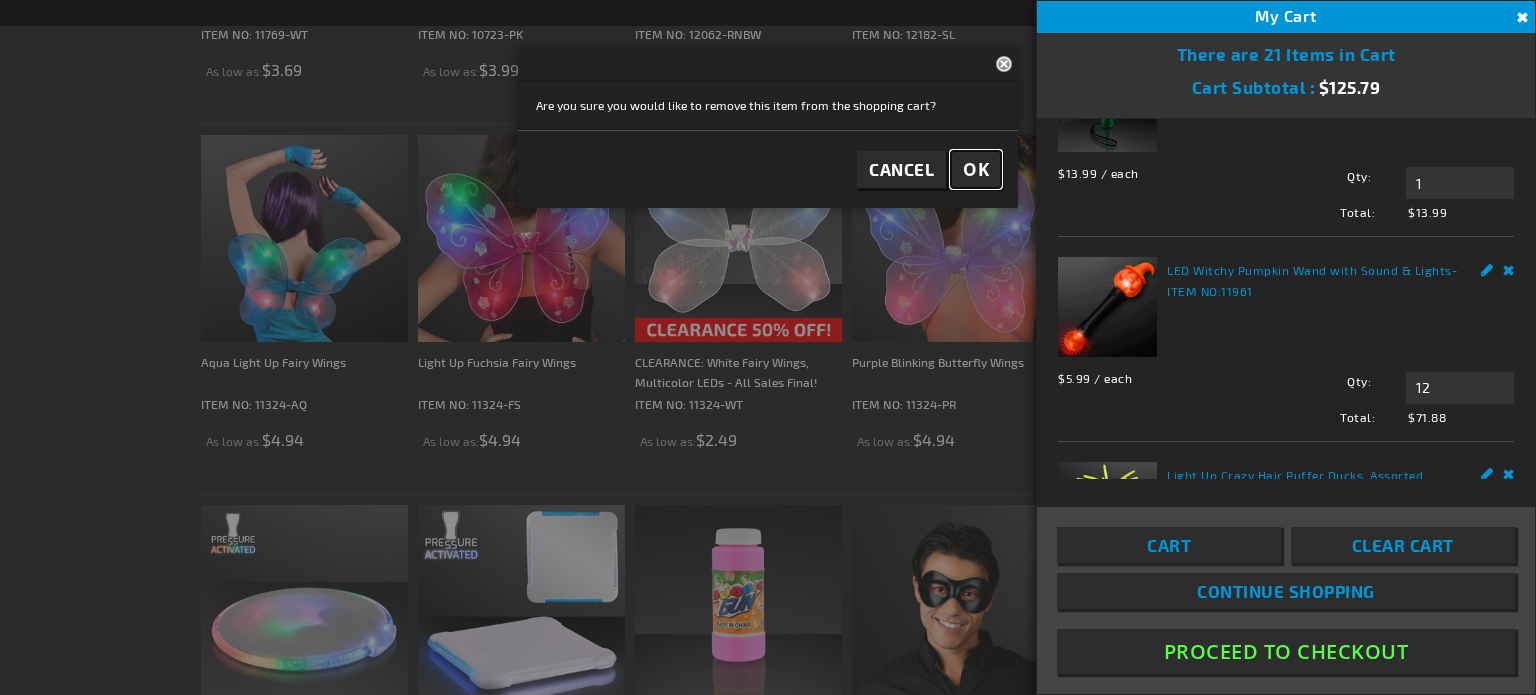 click on "OK" at bounding box center (976, 169) 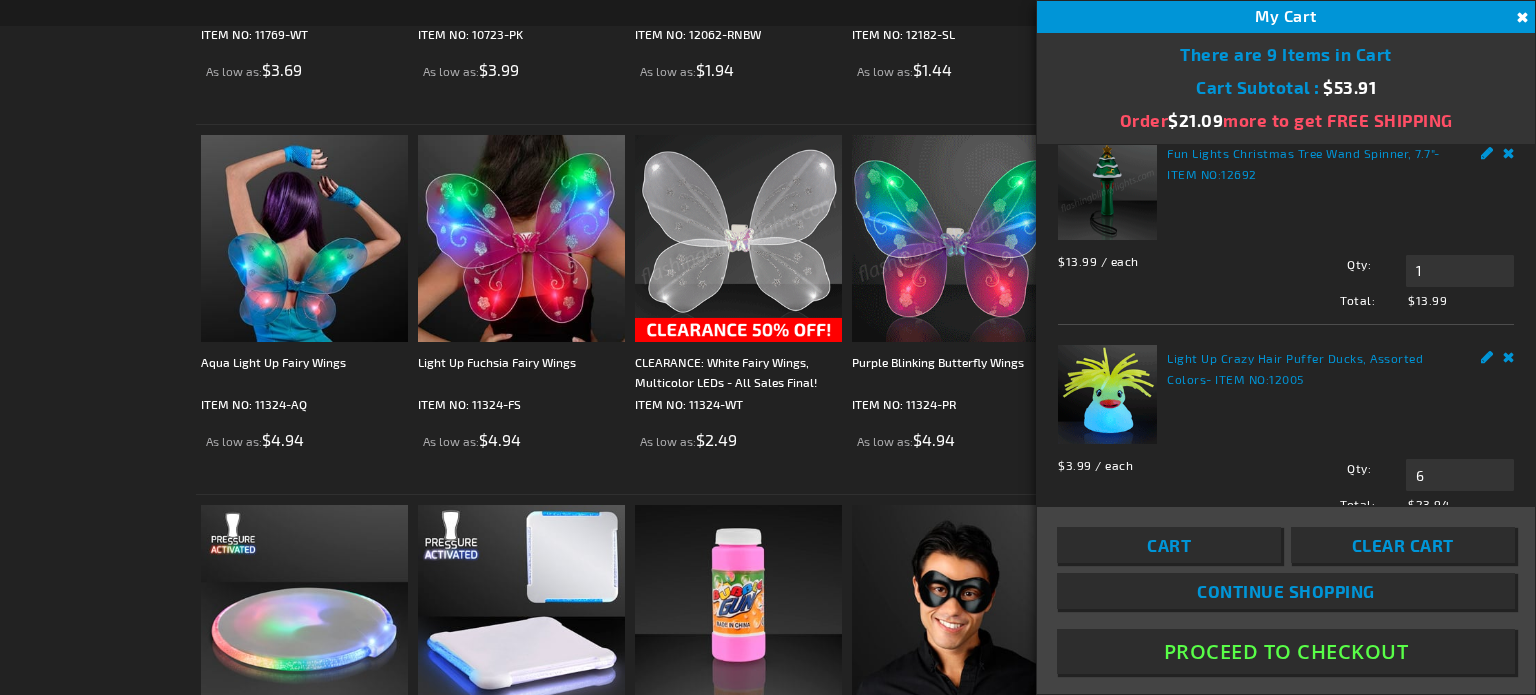 scroll, scrollTop: 470, scrollLeft: 0, axis: vertical 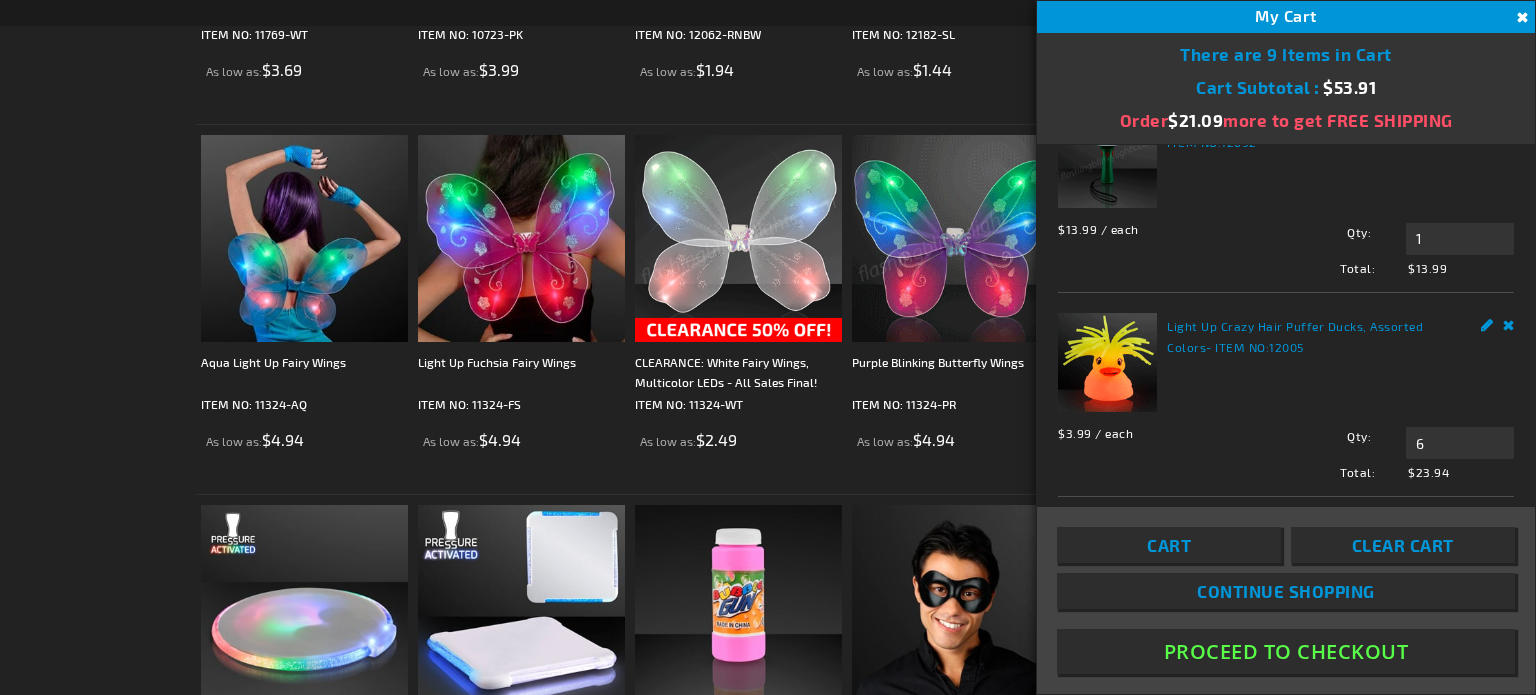 click on "Continue Shopping" at bounding box center [1286, 591] 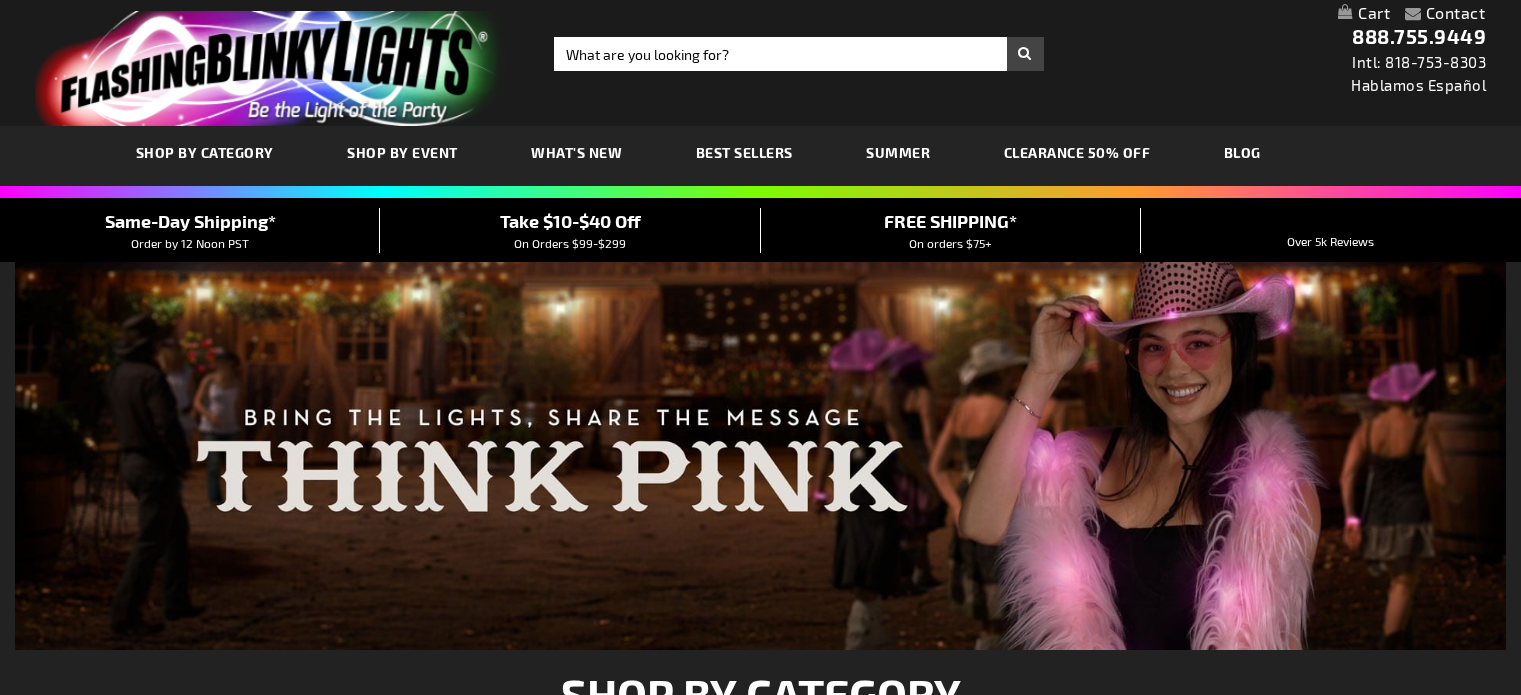 scroll, scrollTop: 0, scrollLeft: 0, axis: both 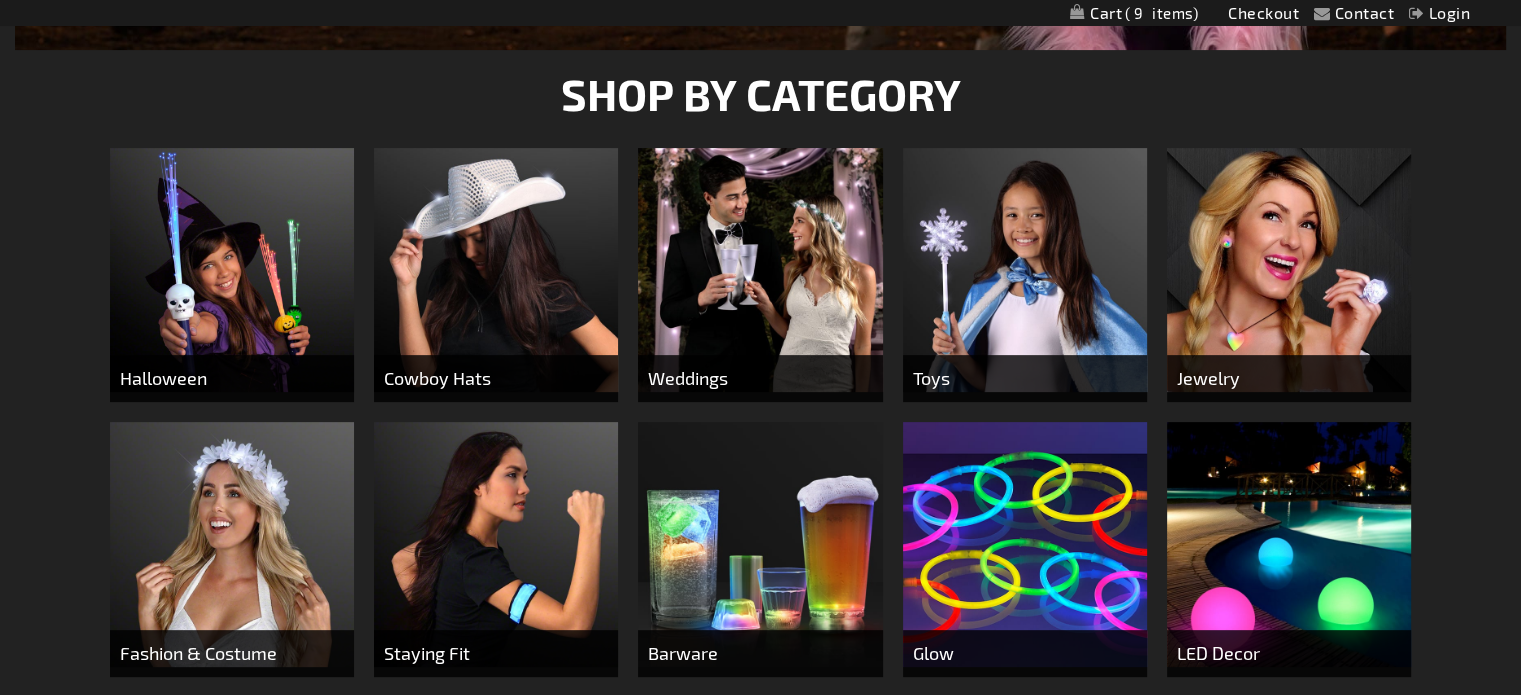 click at bounding box center [232, 270] 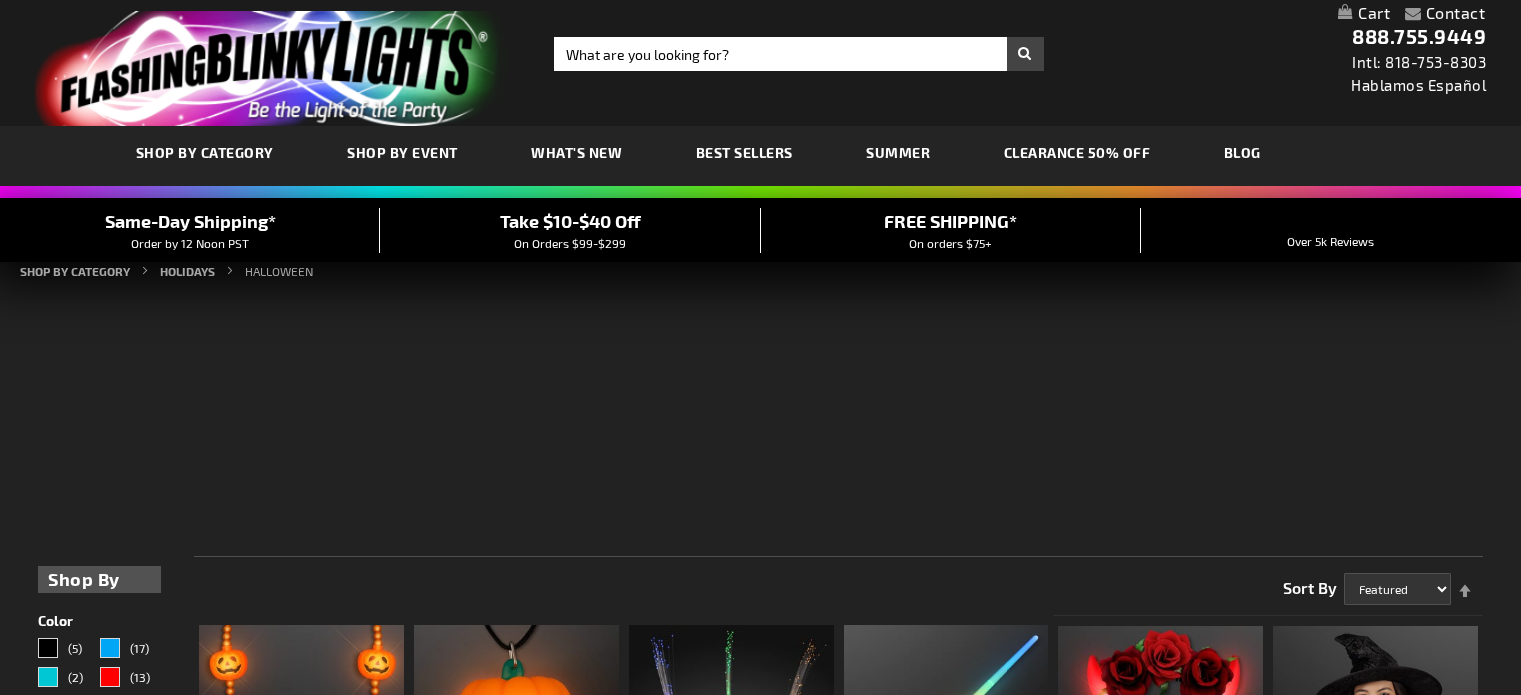 scroll, scrollTop: 0, scrollLeft: 0, axis: both 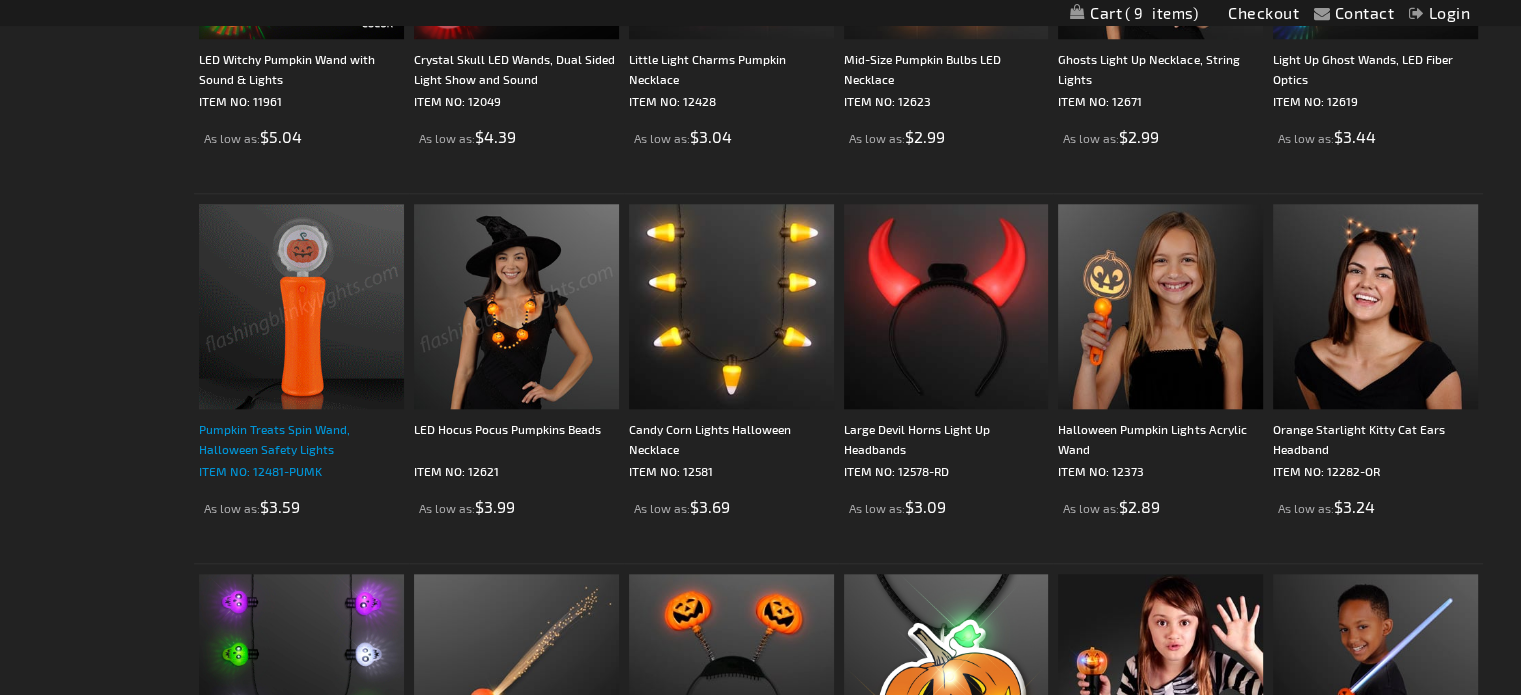 click on "ITEM NO: 12481-PUMK" at bounding box center [301, 471] 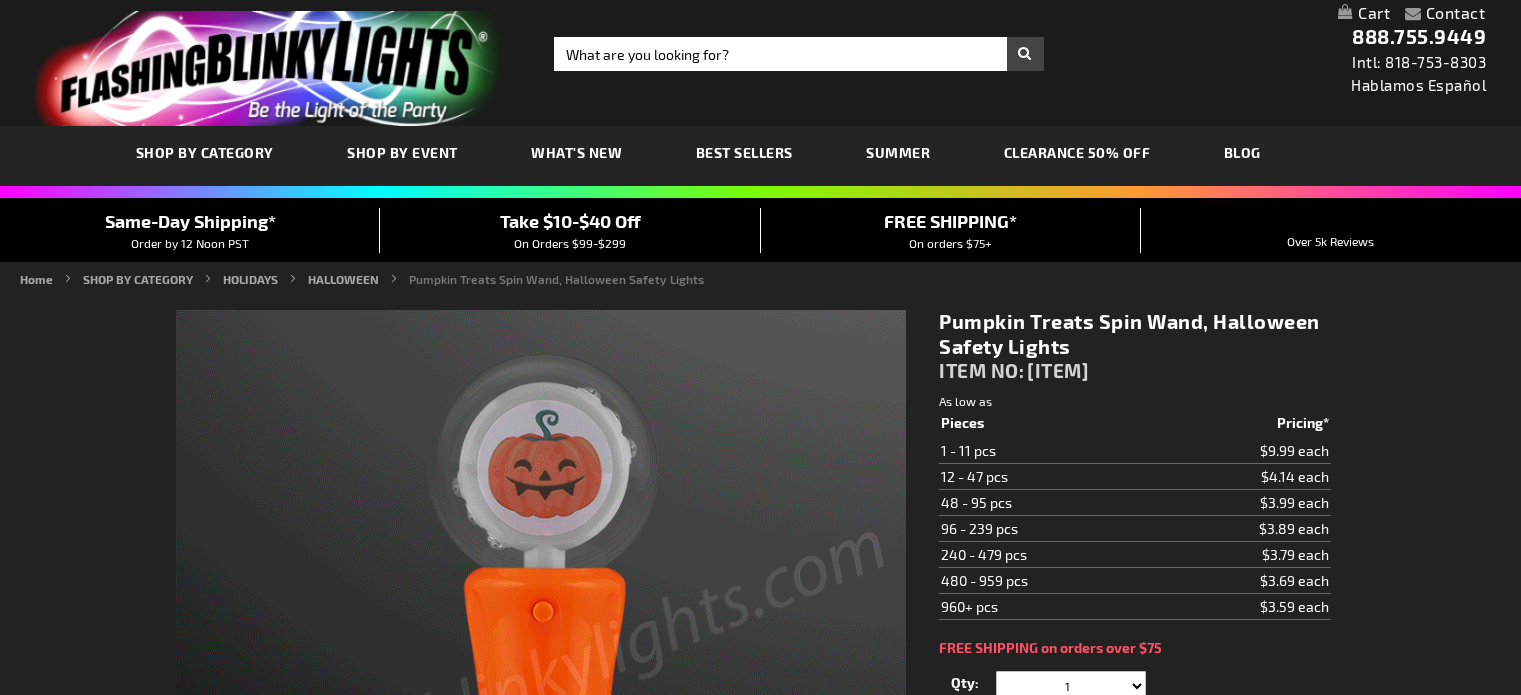 scroll, scrollTop: 0, scrollLeft: 0, axis: both 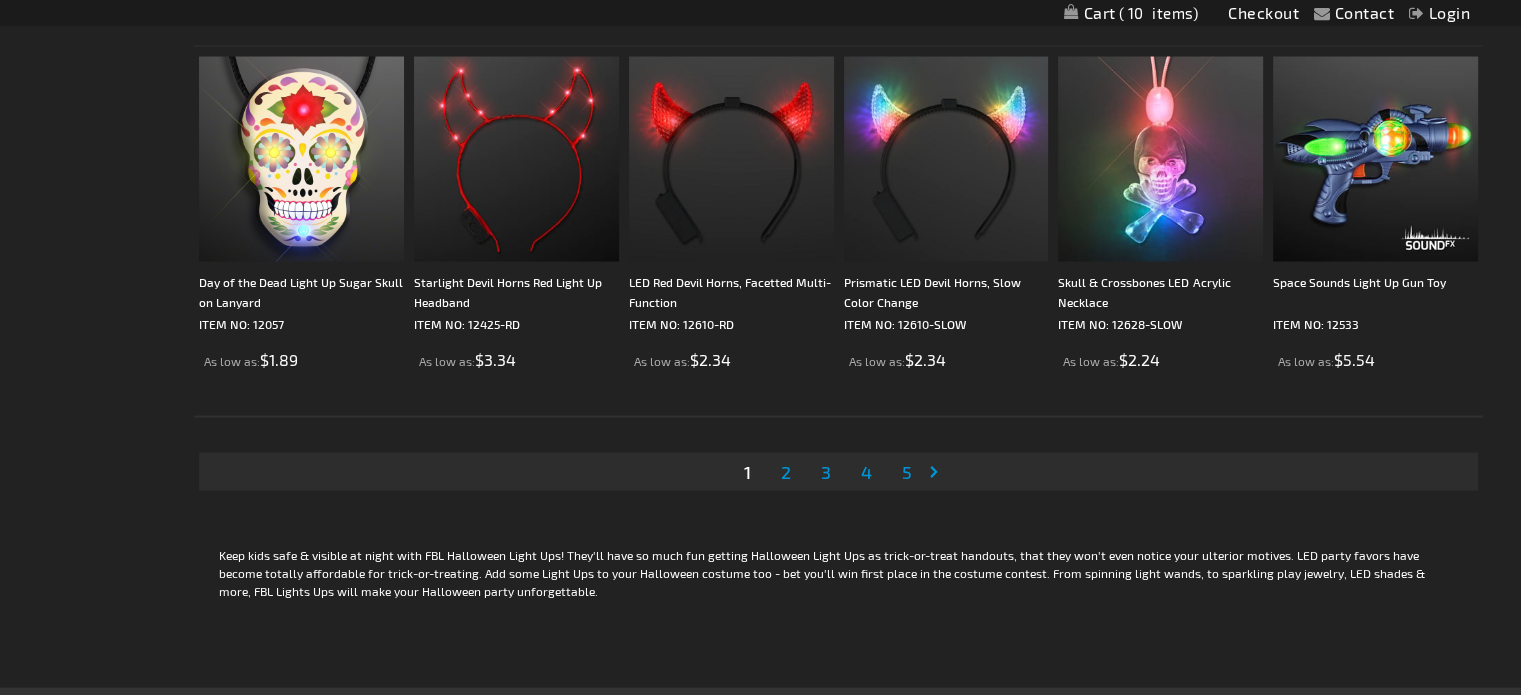 click on "Page
2" at bounding box center (786, 472) 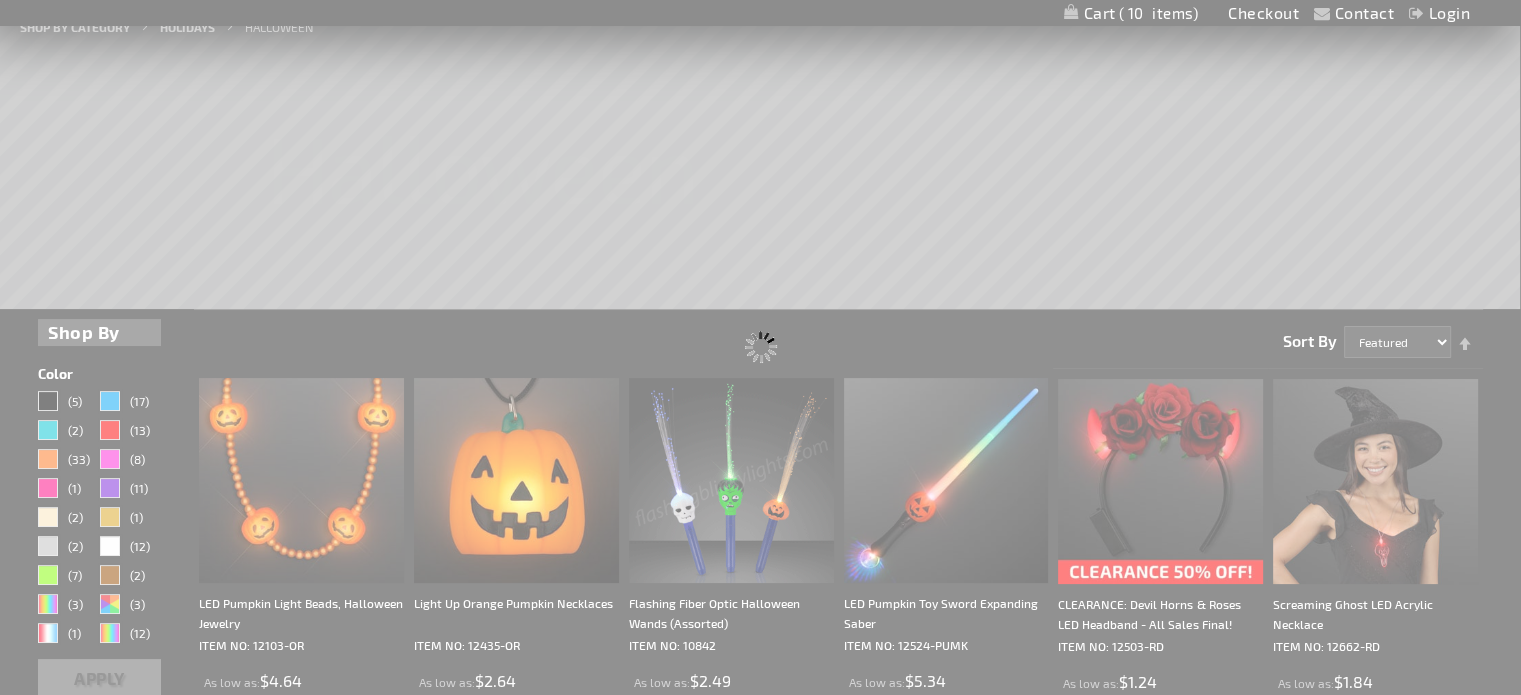 scroll, scrollTop: 0, scrollLeft: 0, axis: both 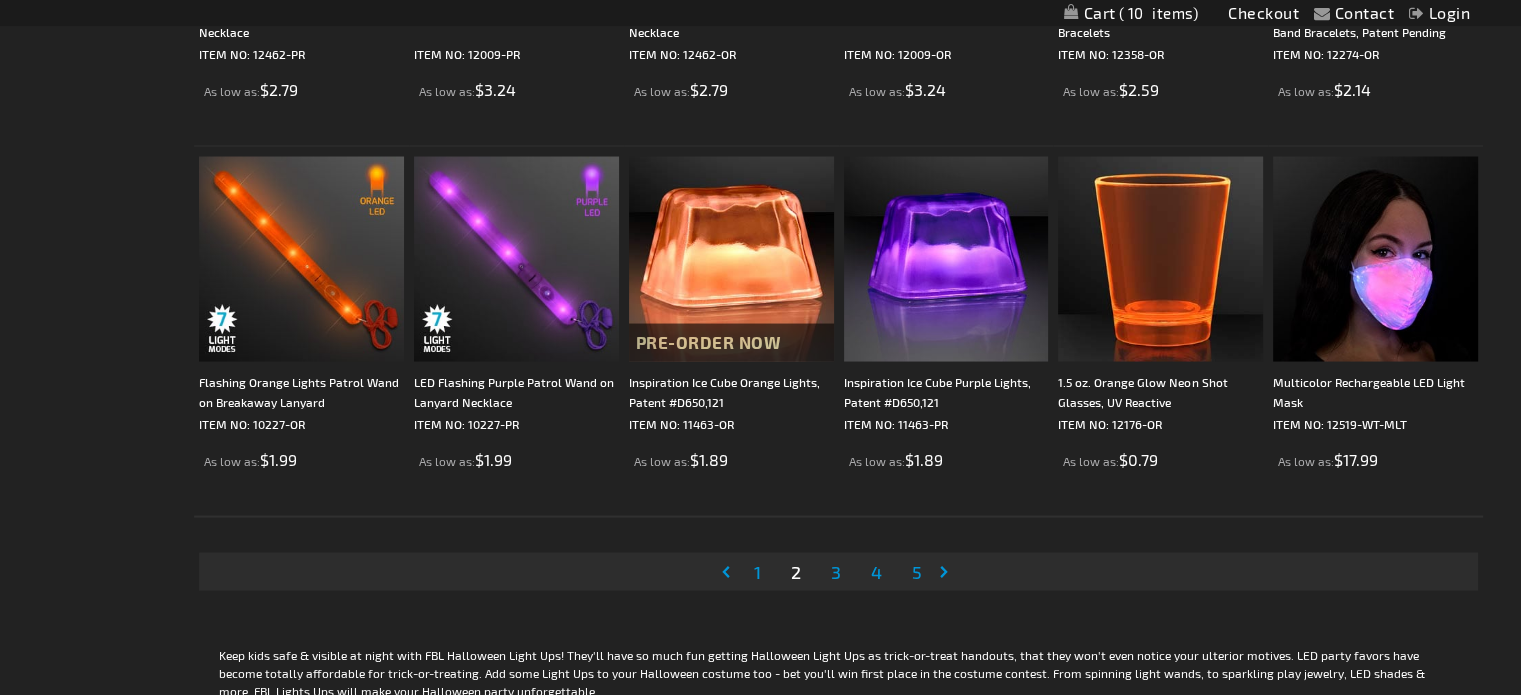 click on "3" at bounding box center (836, 571) 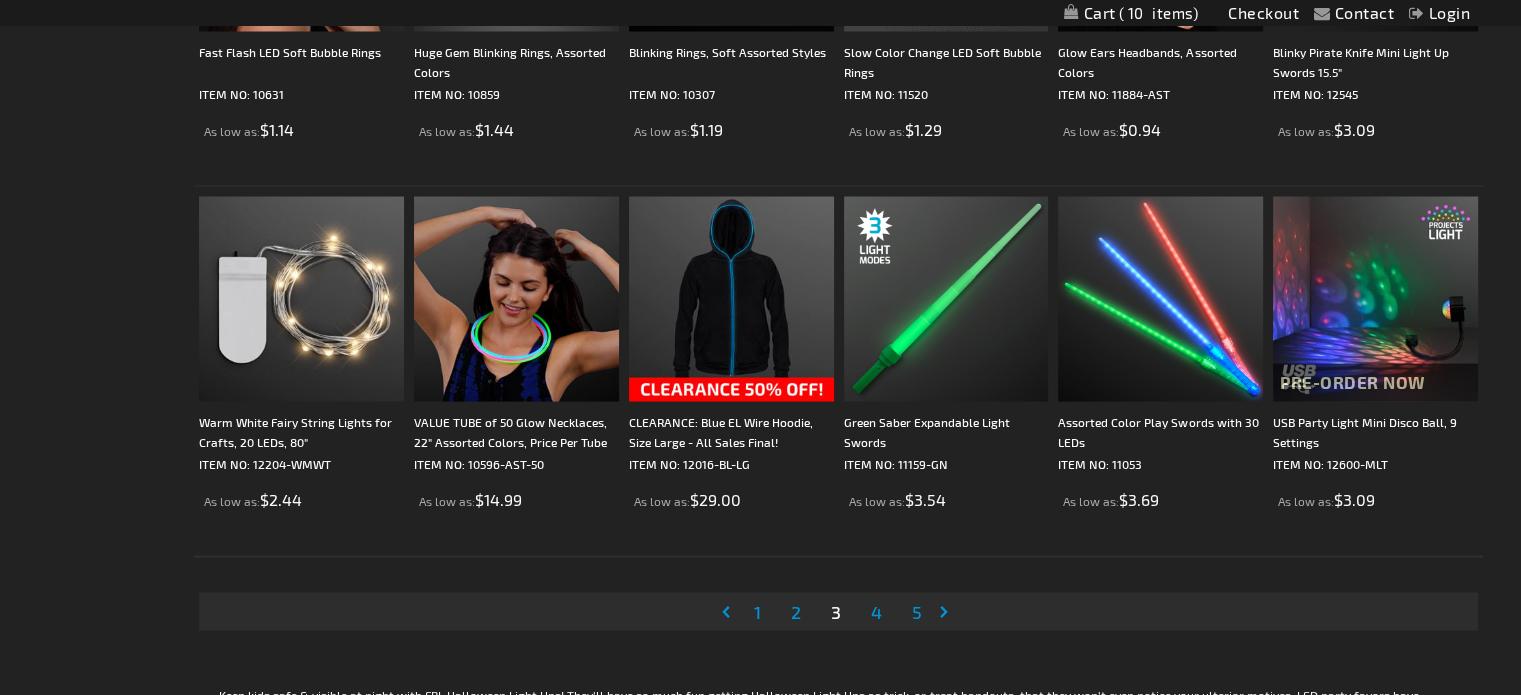 scroll, scrollTop: 3800, scrollLeft: 0, axis: vertical 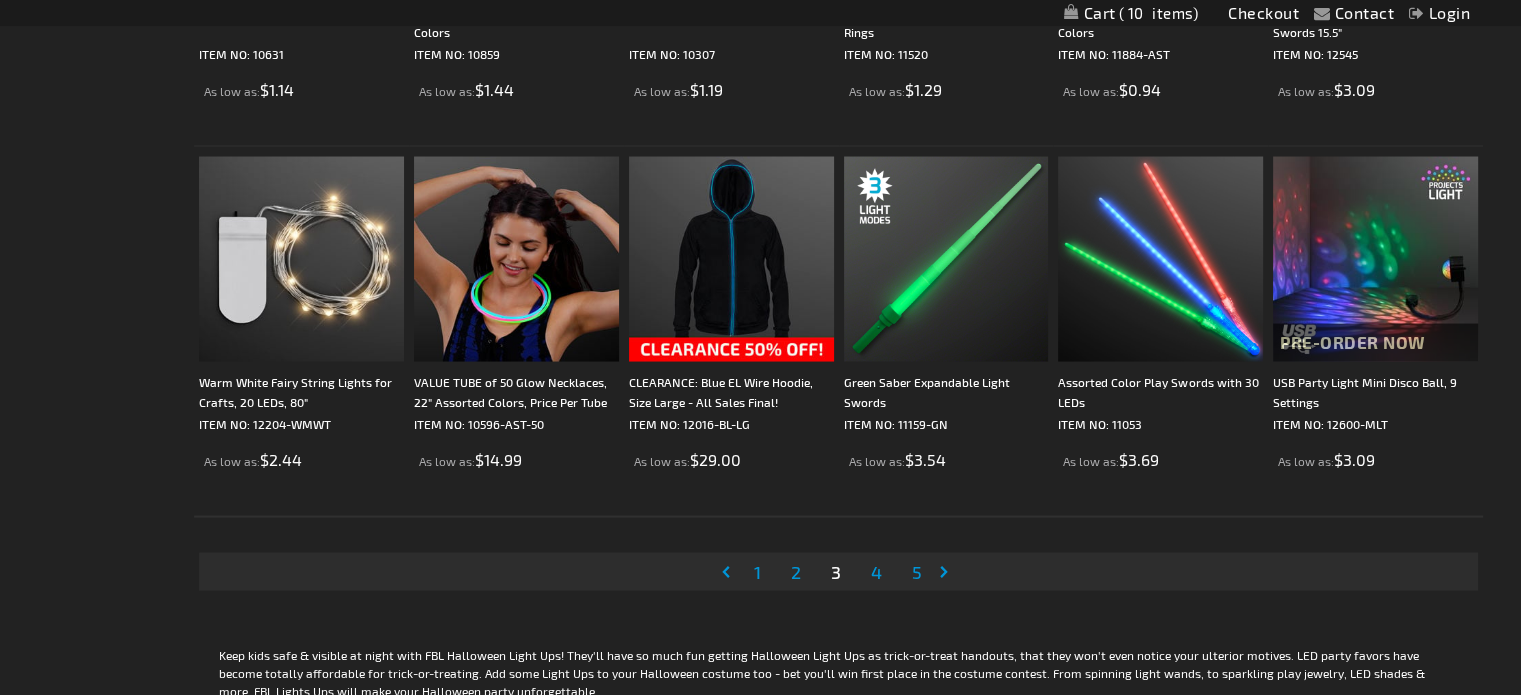 click on "4" at bounding box center [876, 571] 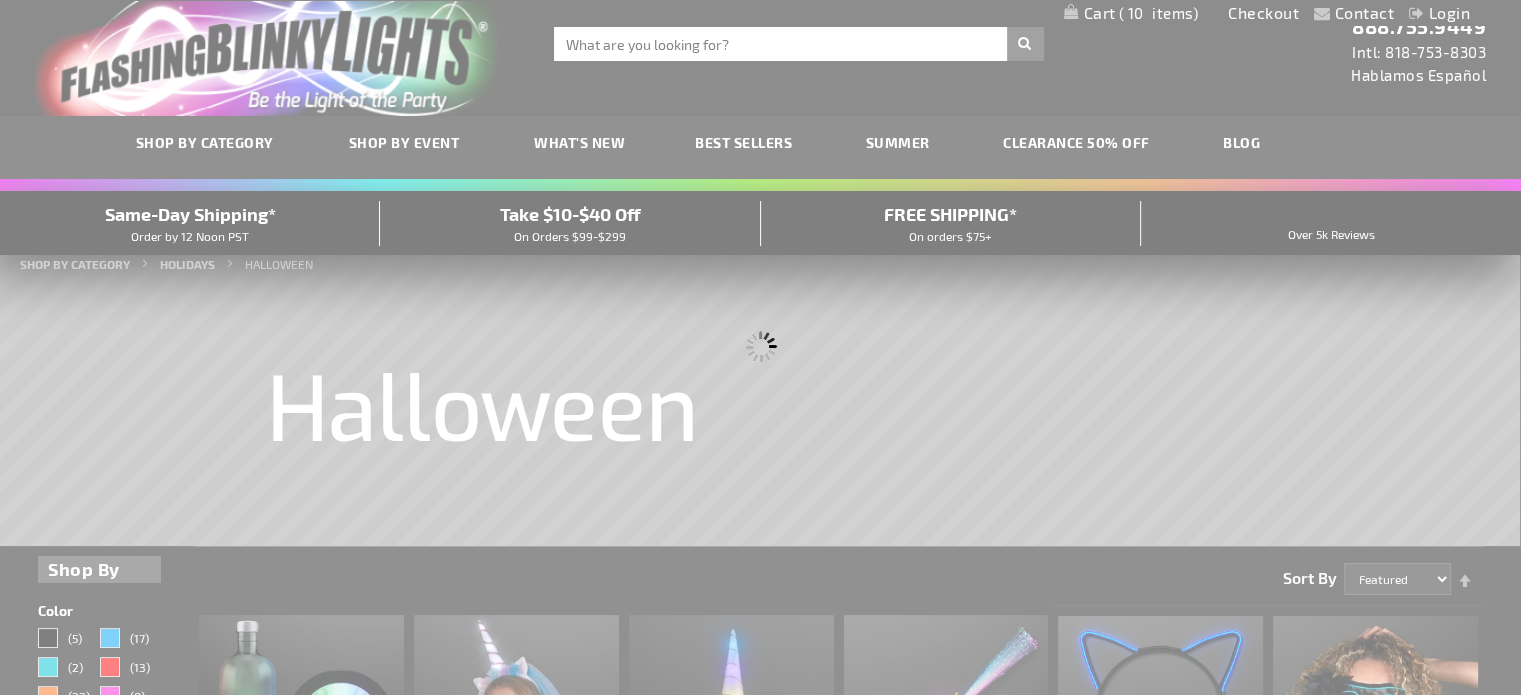 scroll, scrollTop: 0, scrollLeft: 0, axis: both 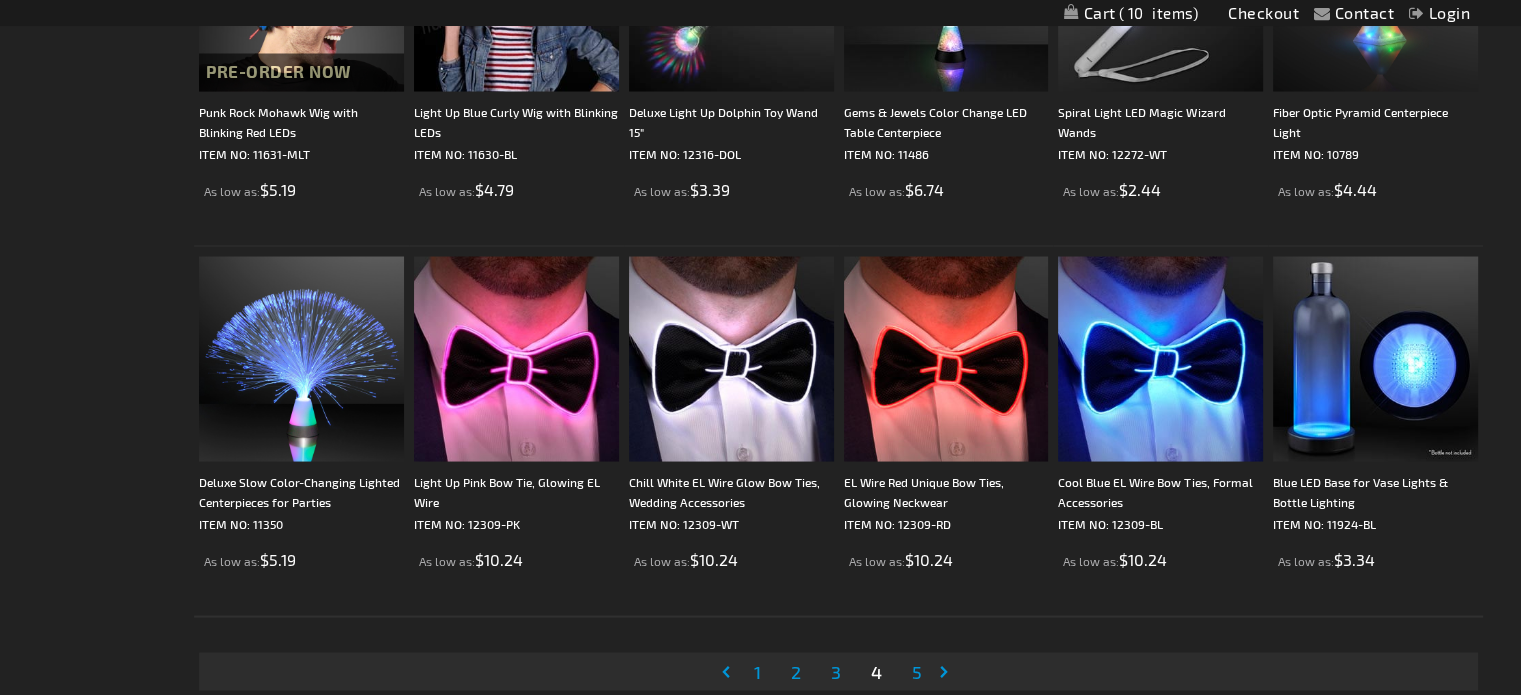 click on "5" at bounding box center (917, 671) 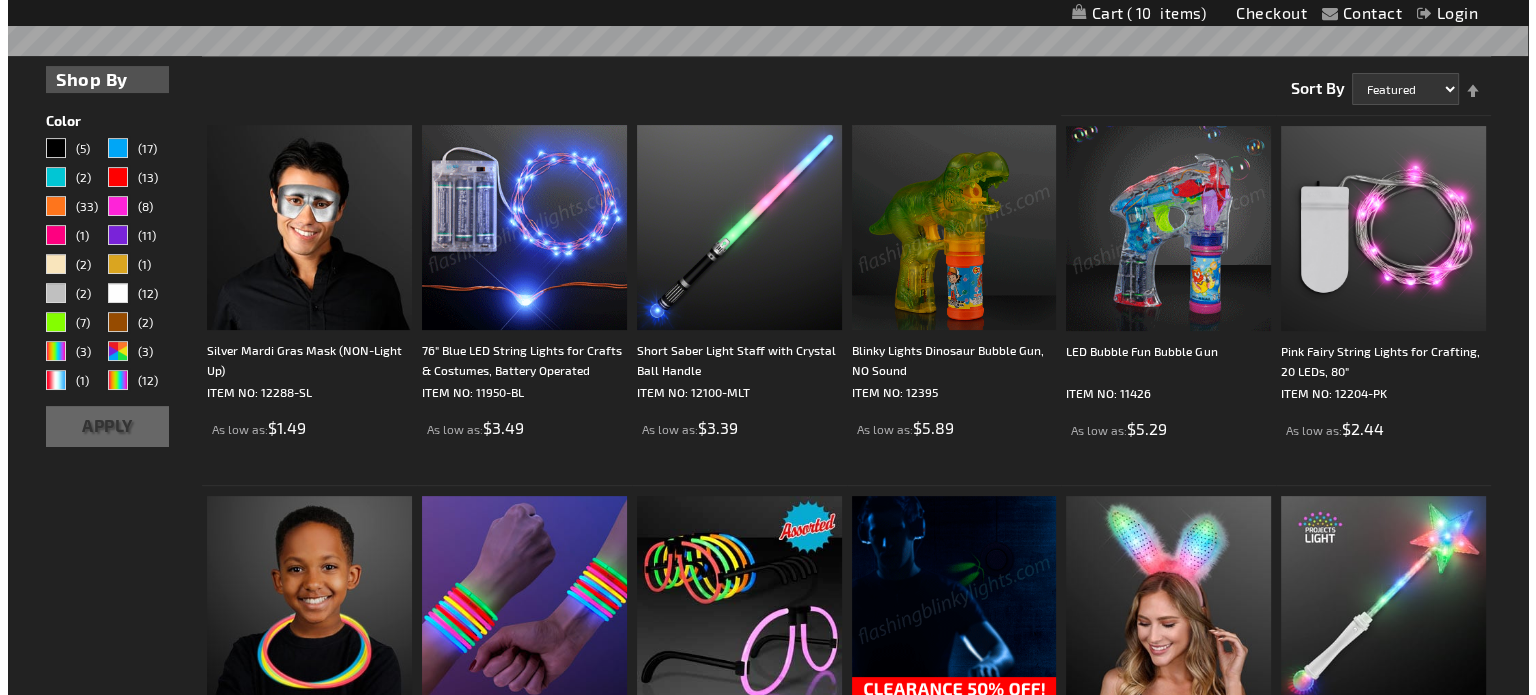 scroll, scrollTop: 0, scrollLeft: 0, axis: both 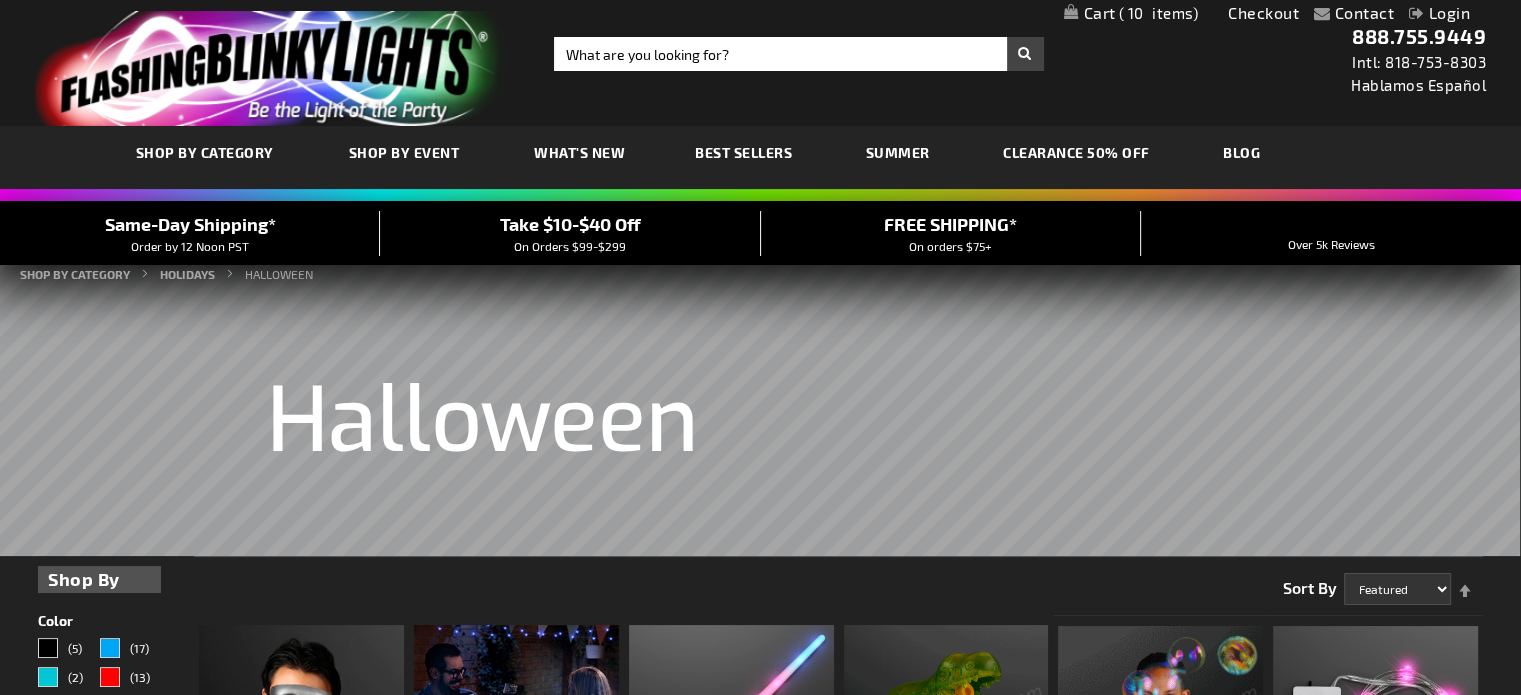 click on "My Cart
10
10
items" at bounding box center [1131, 13] 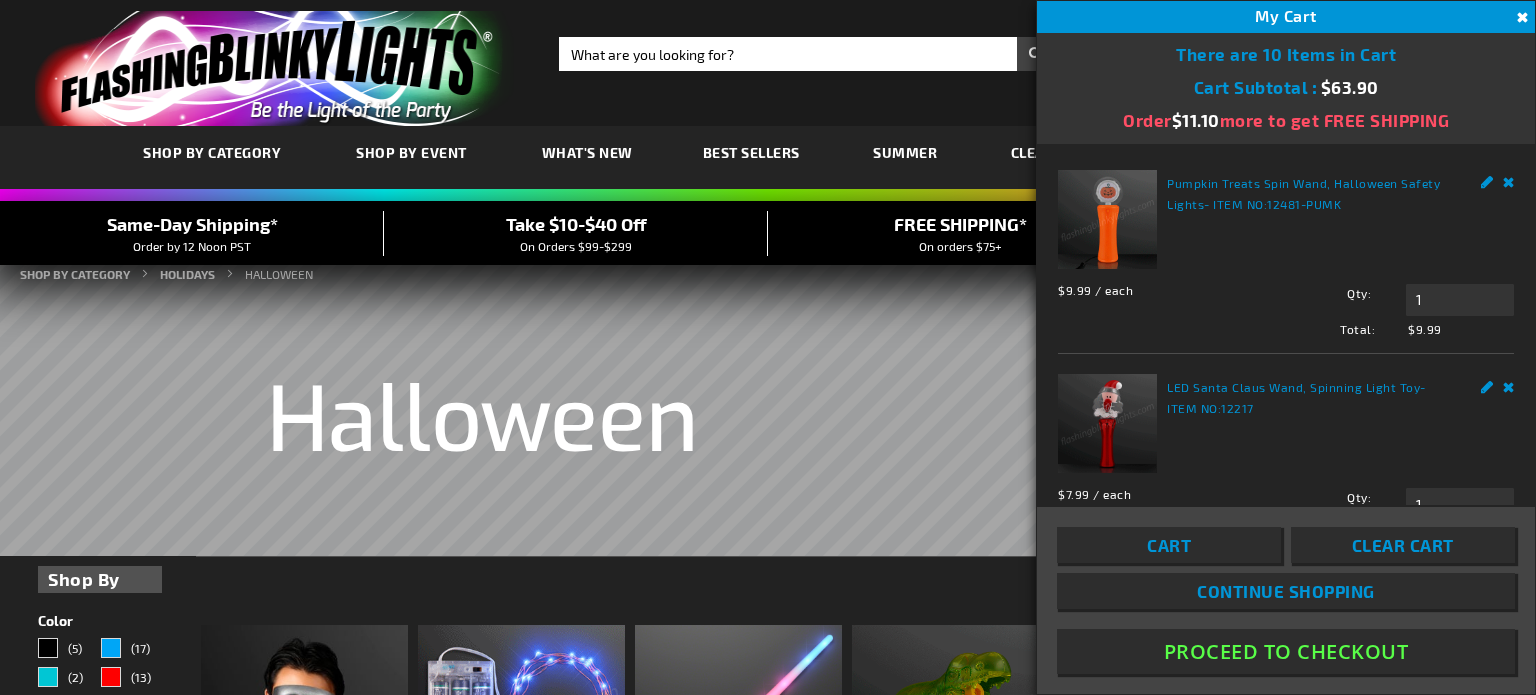 click on "Cart" at bounding box center (1169, 545) 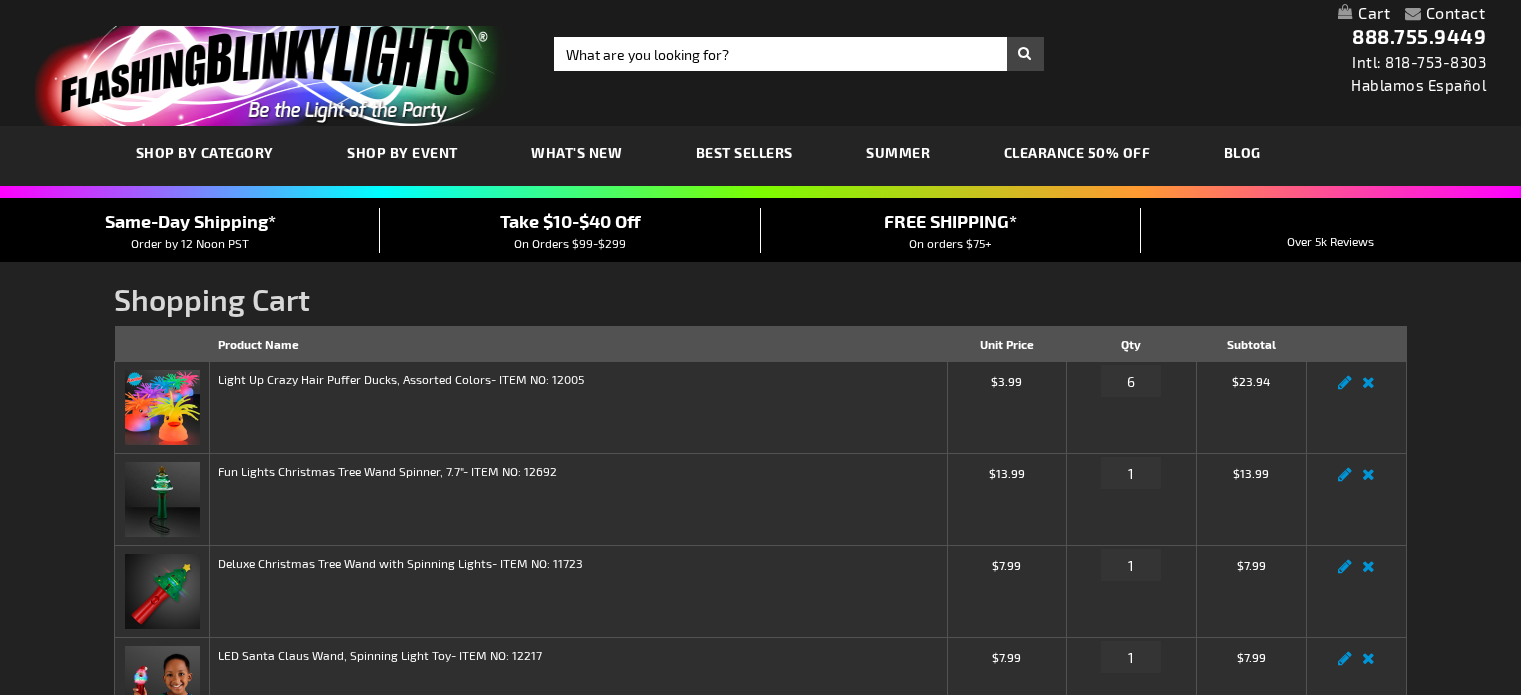 scroll, scrollTop: 0, scrollLeft: 0, axis: both 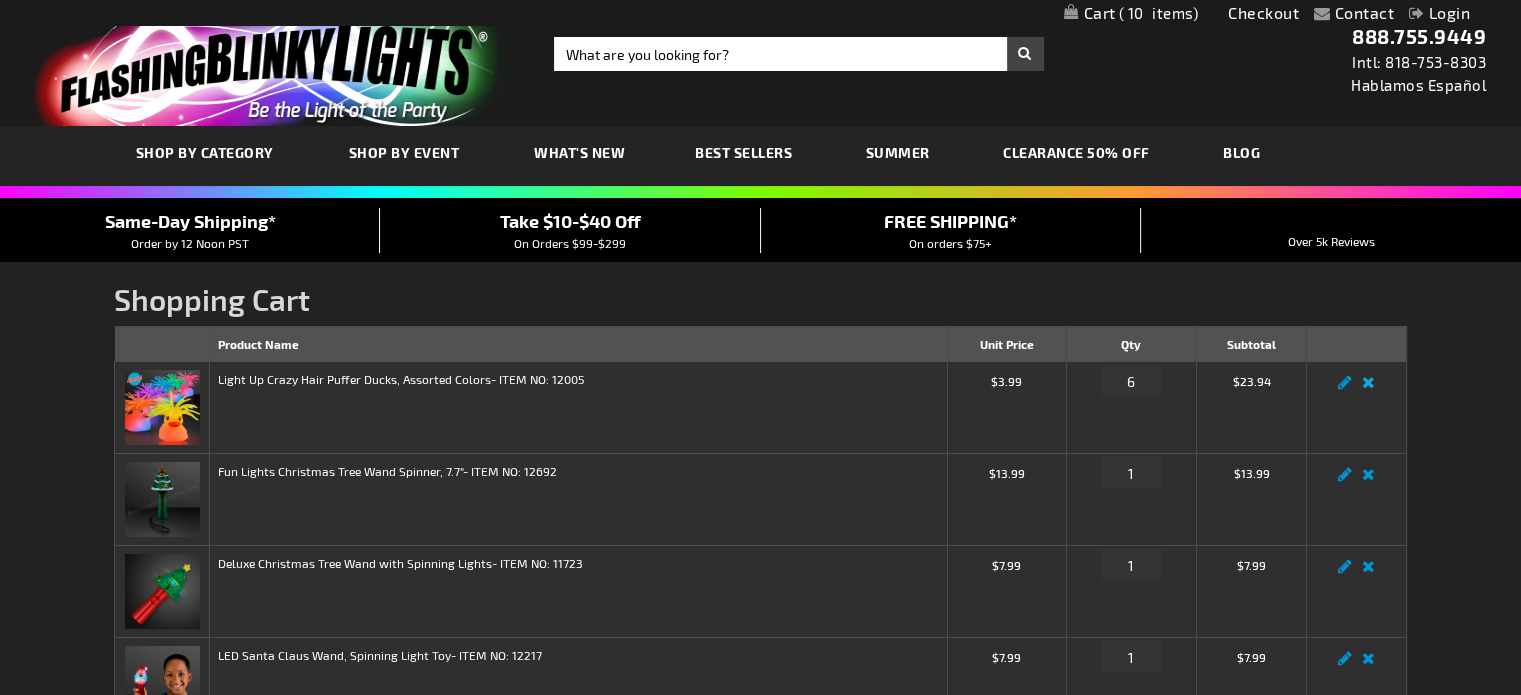 click on "Remove item" at bounding box center (1368, 388) 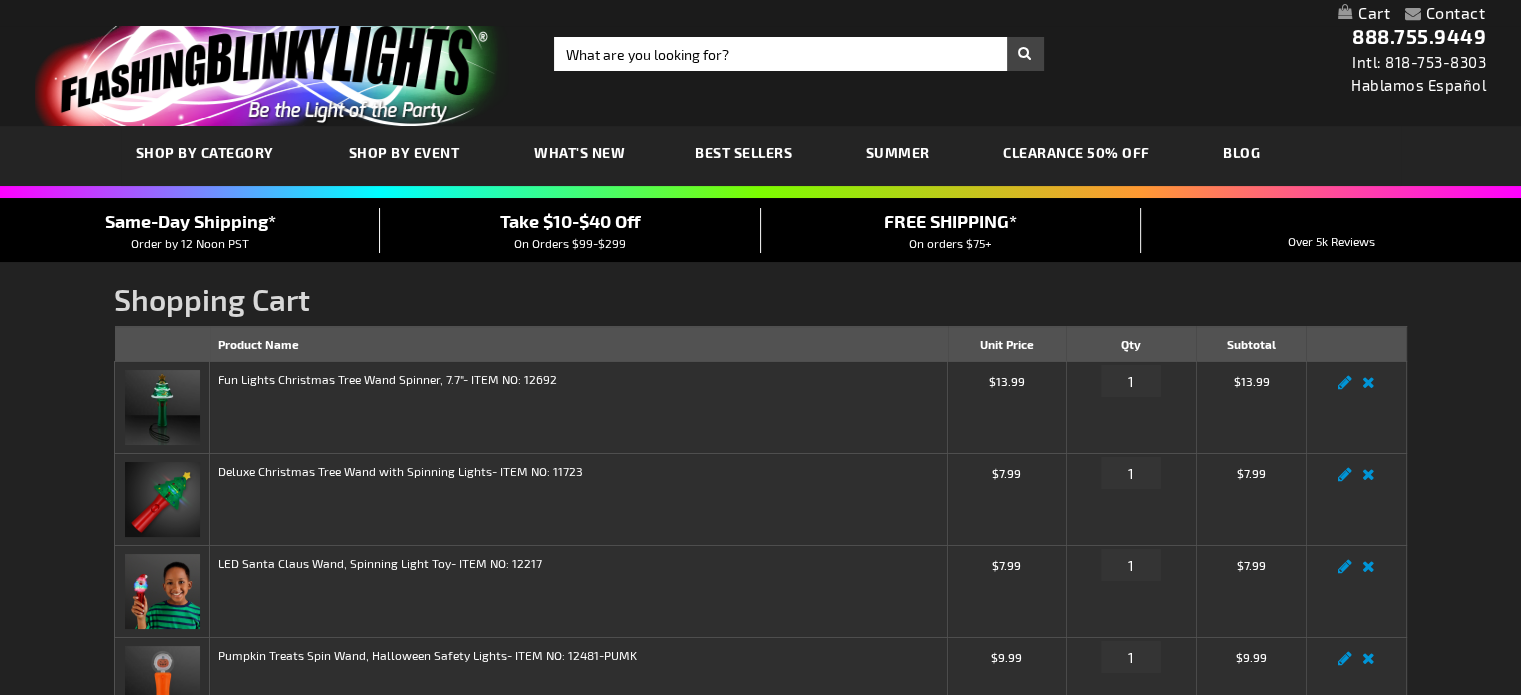 scroll, scrollTop: 400, scrollLeft: 0, axis: vertical 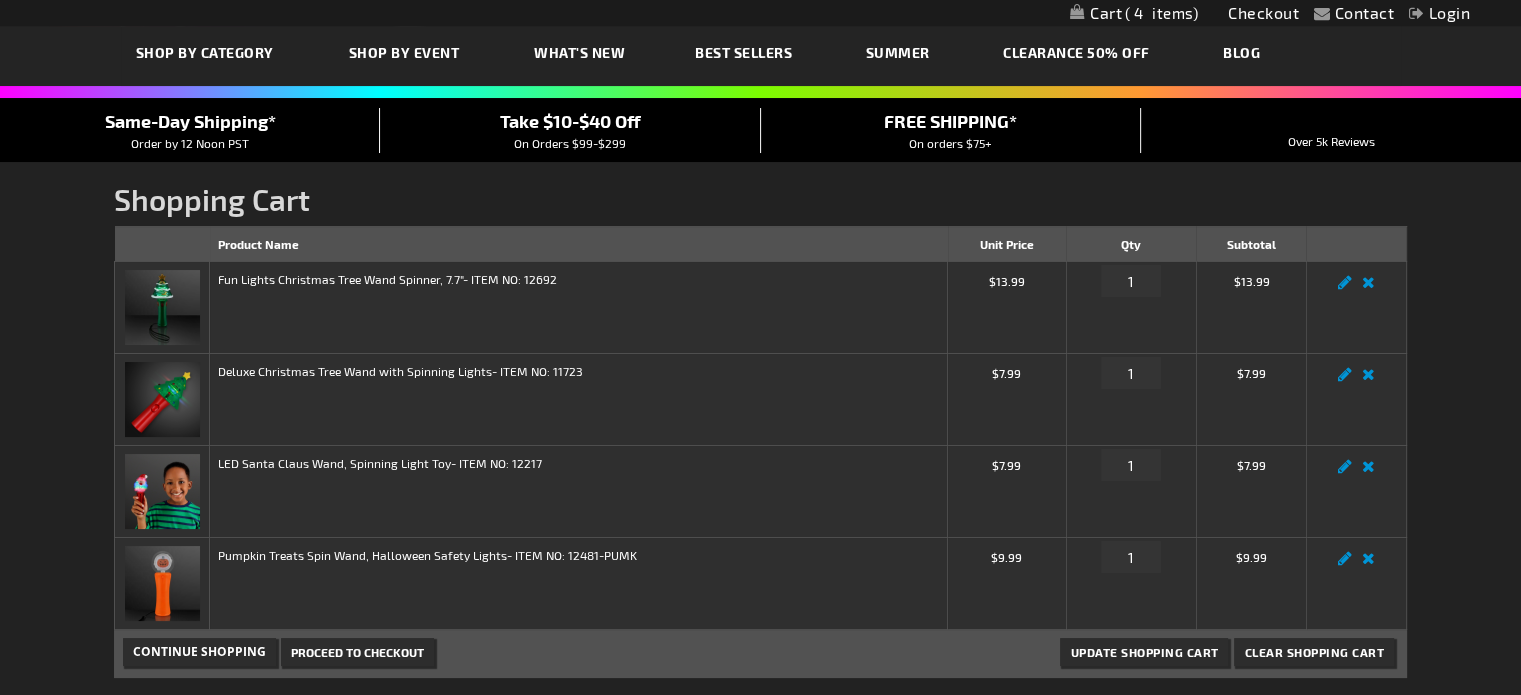 drag, startPoint x: 1365, startPoint y: 557, endPoint x: 1342, endPoint y: 575, distance: 29.206163 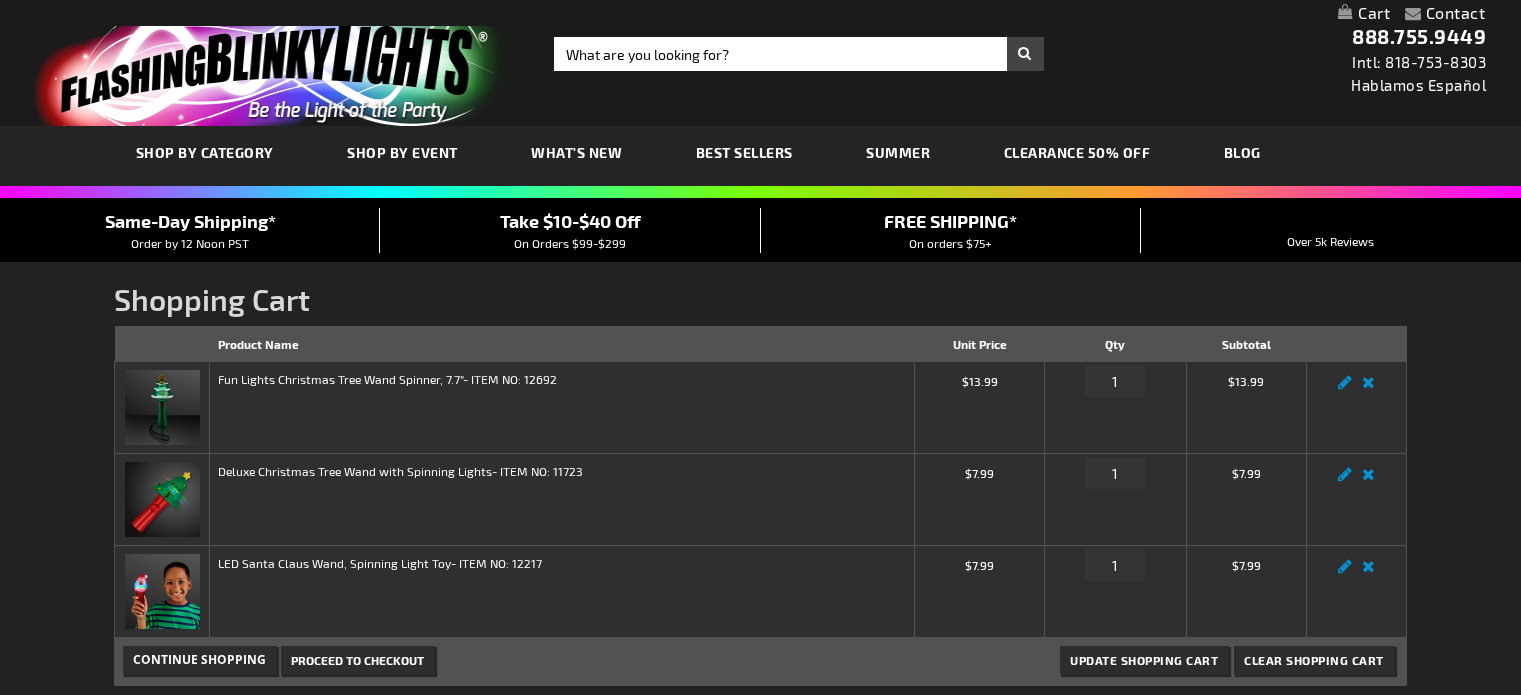 scroll, scrollTop: 0, scrollLeft: 0, axis: both 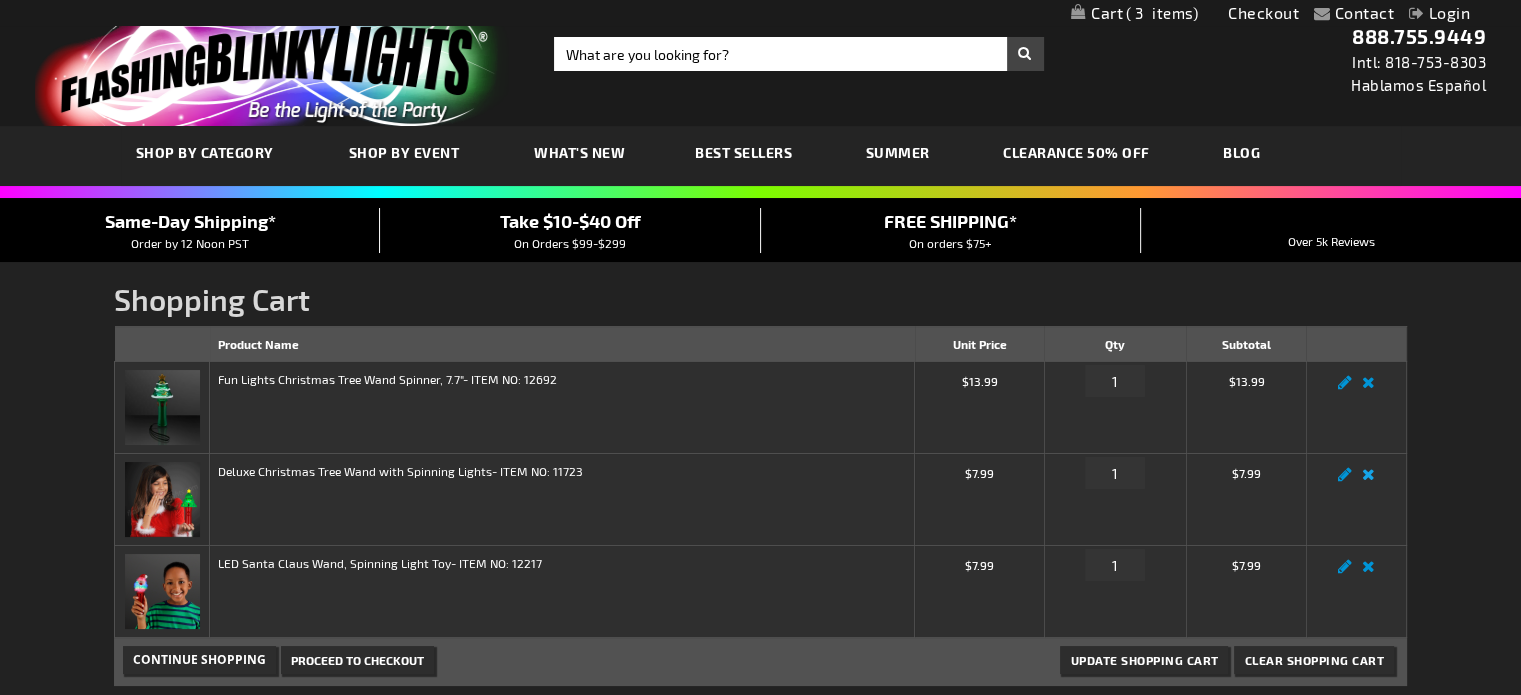 click on "Remove item" at bounding box center [1368, 480] 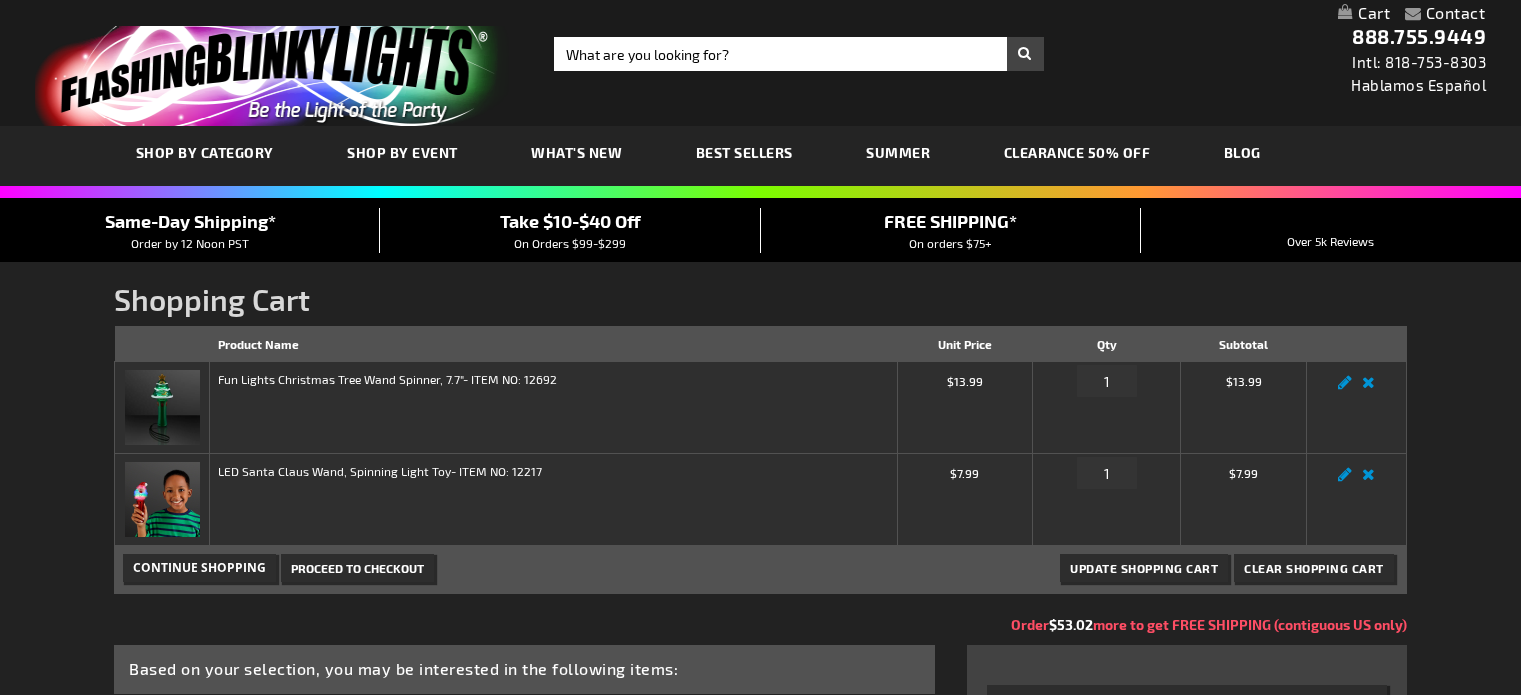 scroll, scrollTop: 0, scrollLeft: 0, axis: both 